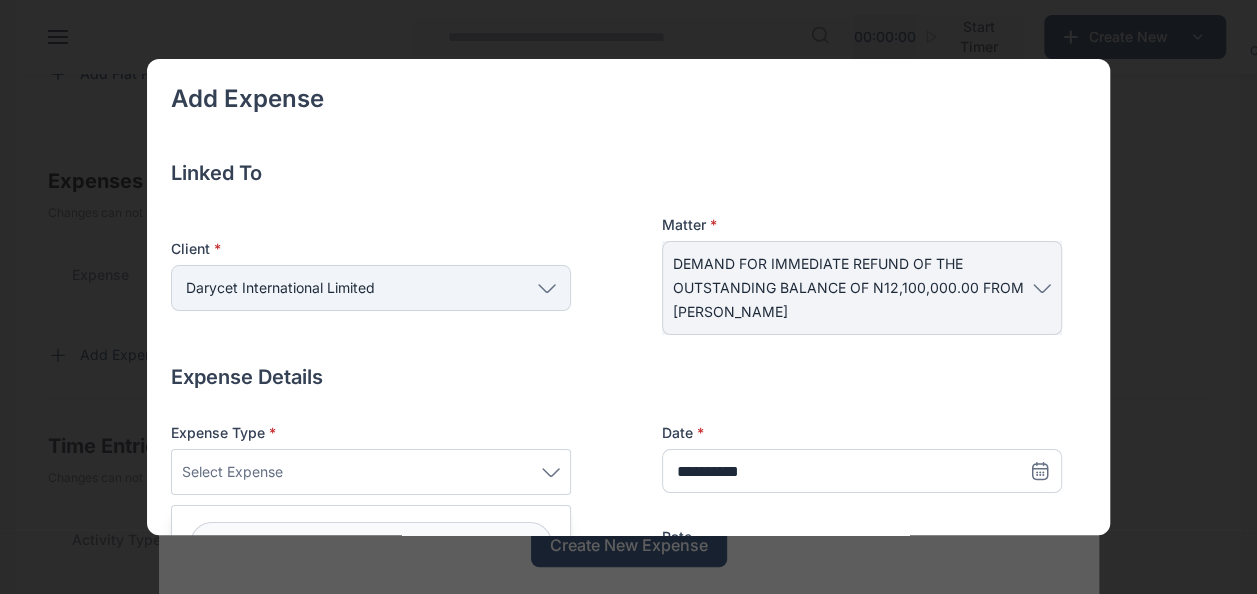 scroll, scrollTop: 901, scrollLeft: 0, axis: vertical 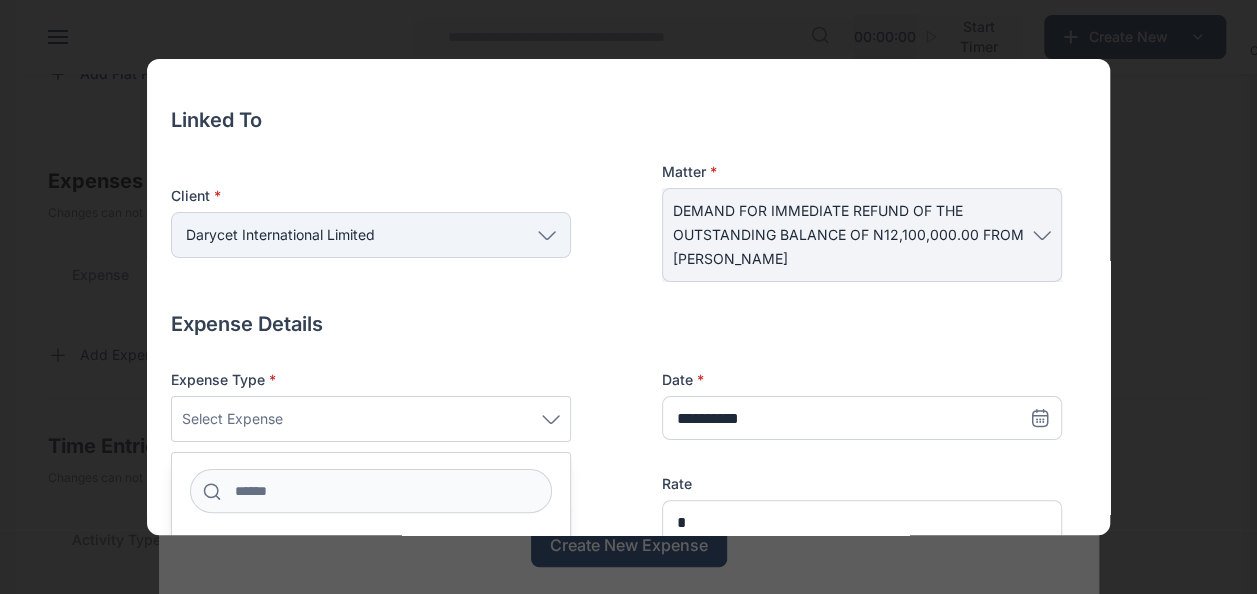 click on "DEMAND FOR IMMEDIATE REFUND OF THE OUTSTANDING BALANCE OF N12,100,000.00 FROM [PERSON_NAME]" at bounding box center (853, 235) 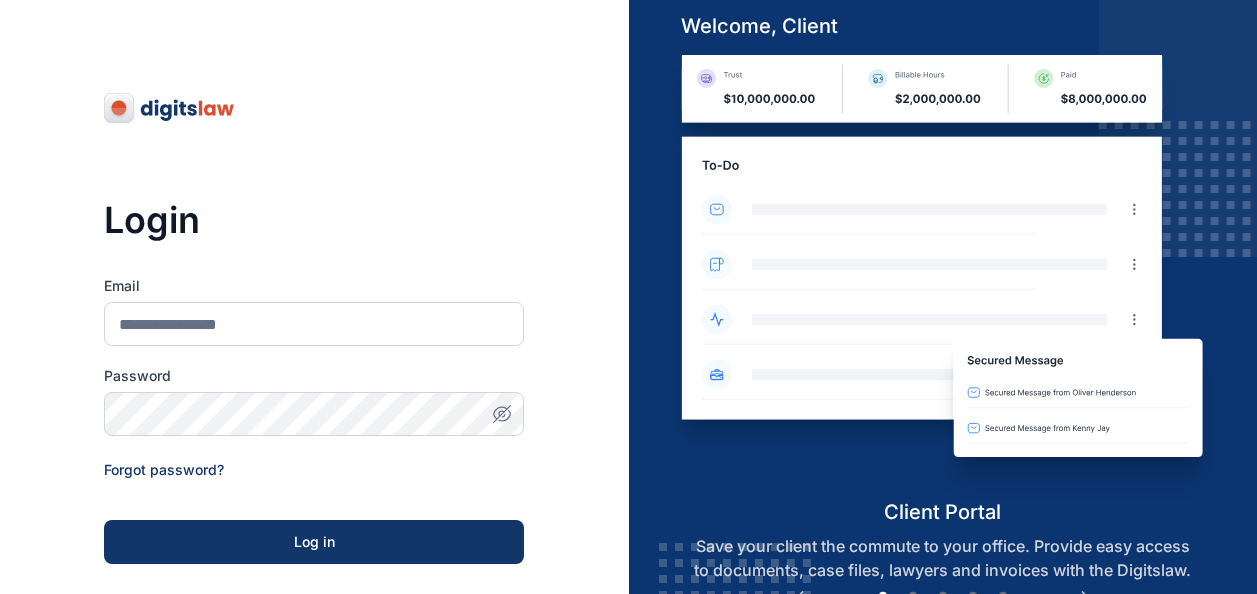 scroll, scrollTop: 0, scrollLeft: 0, axis: both 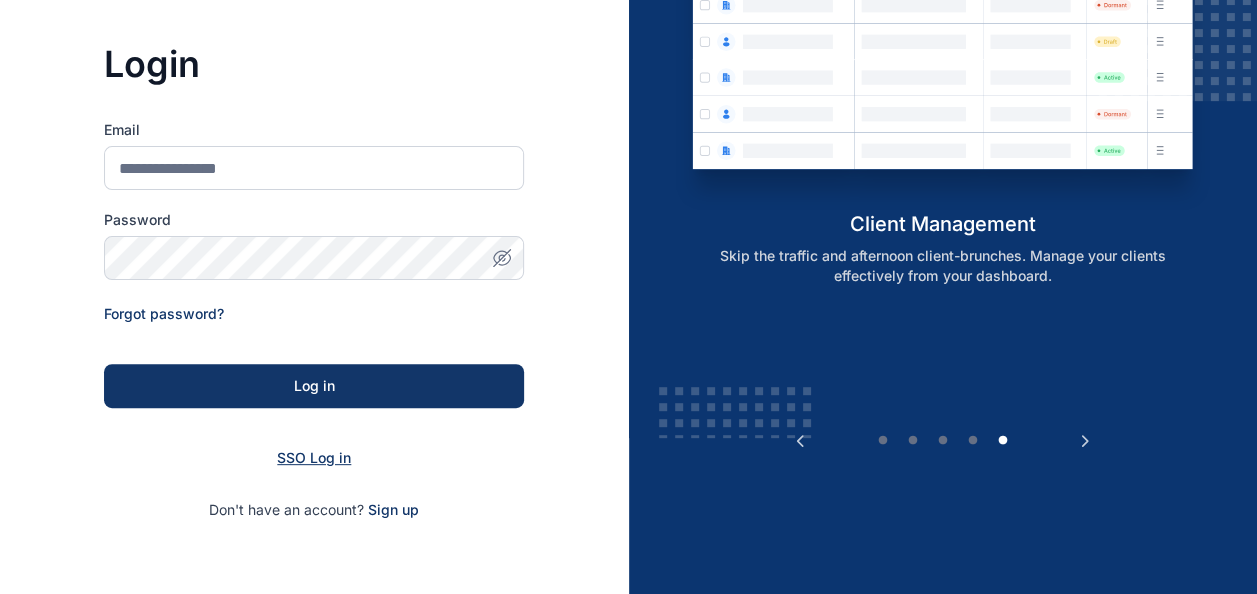 click on "SSO Log in" at bounding box center [314, 457] 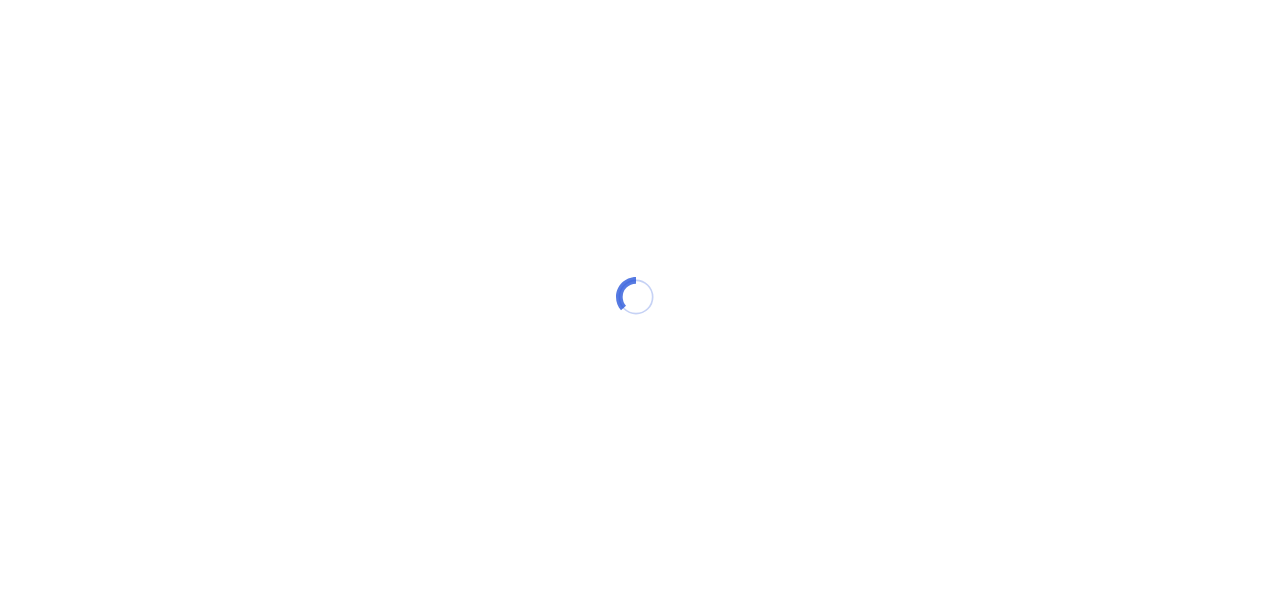 scroll, scrollTop: 0, scrollLeft: 0, axis: both 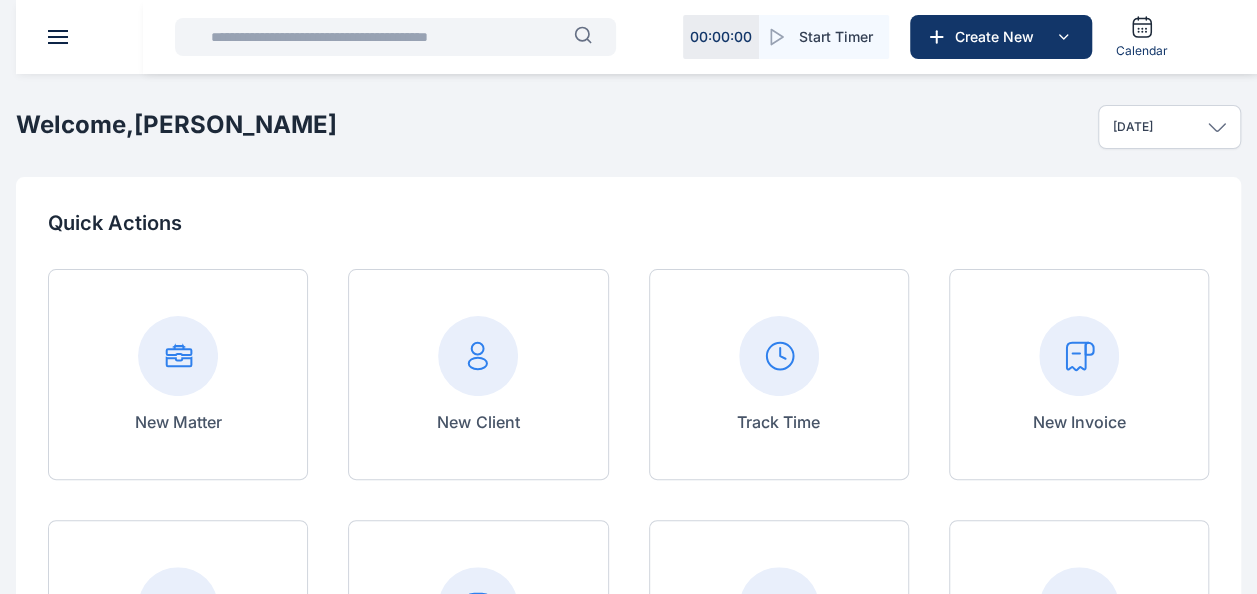 click at bounding box center [58, 37] 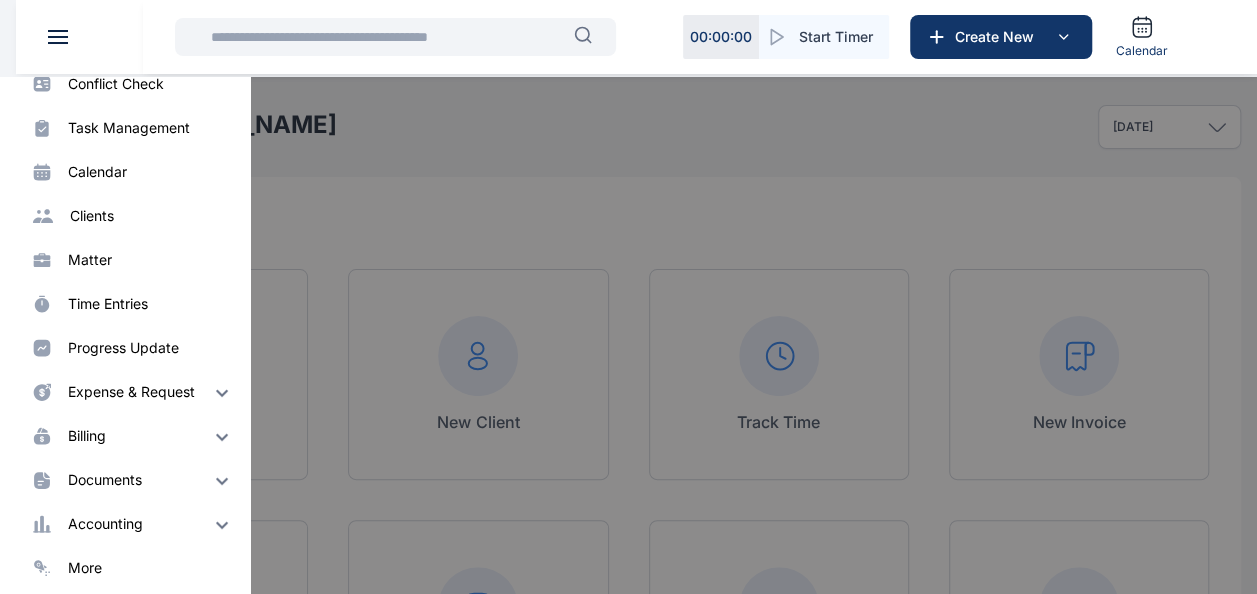 scroll, scrollTop: 150, scrollLeft: 0, axis: vertical 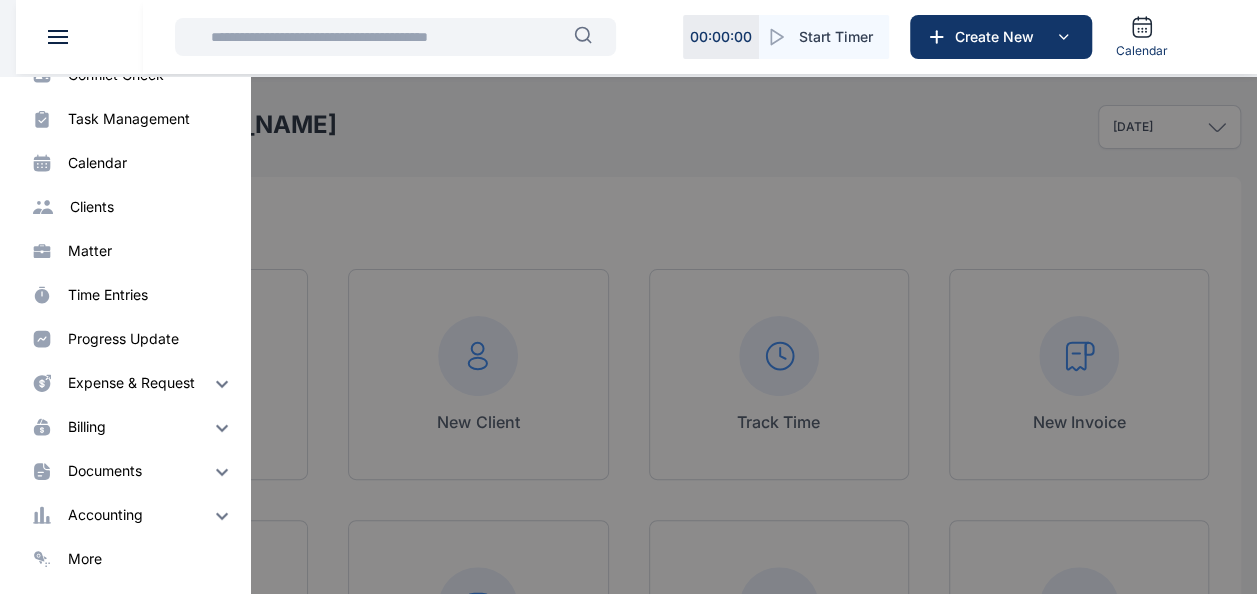 click at bounding box center (644, 374) 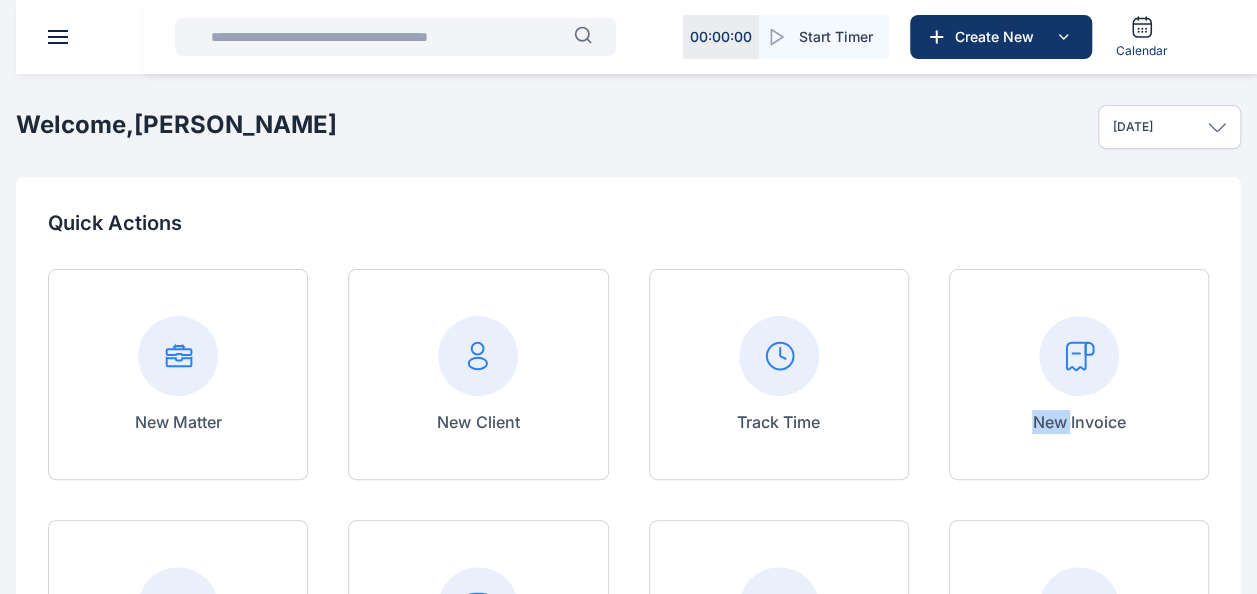 click 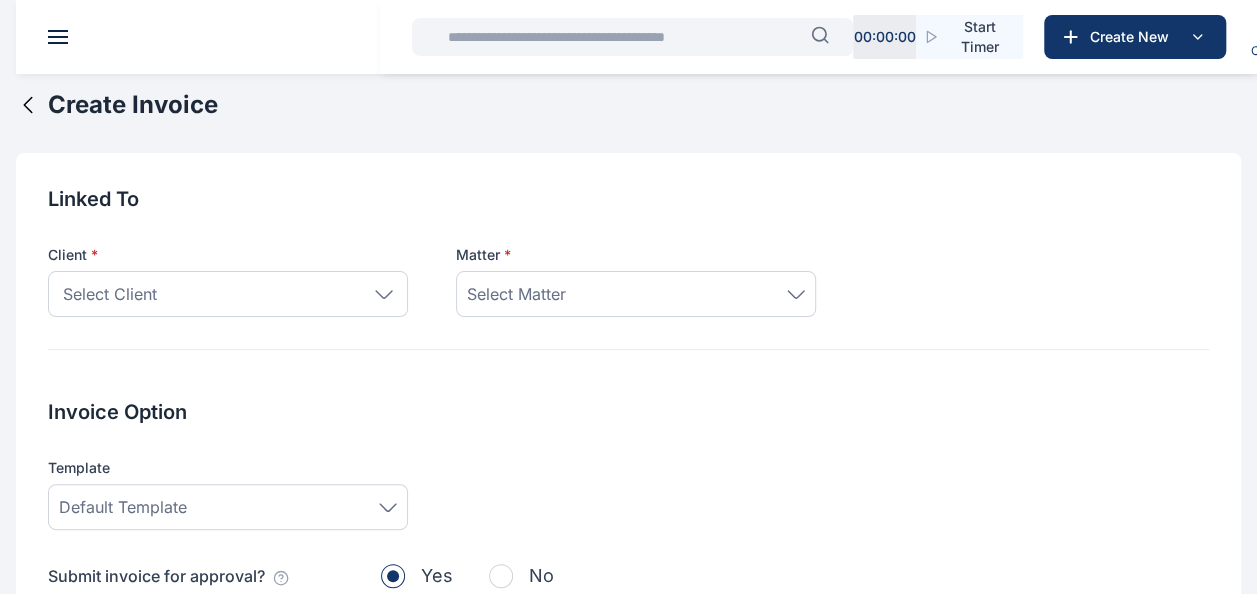 drag, startPoint x: 1070, startPoint y: 362, endPoint x: 1070, endPoint y: 412, distance: 50 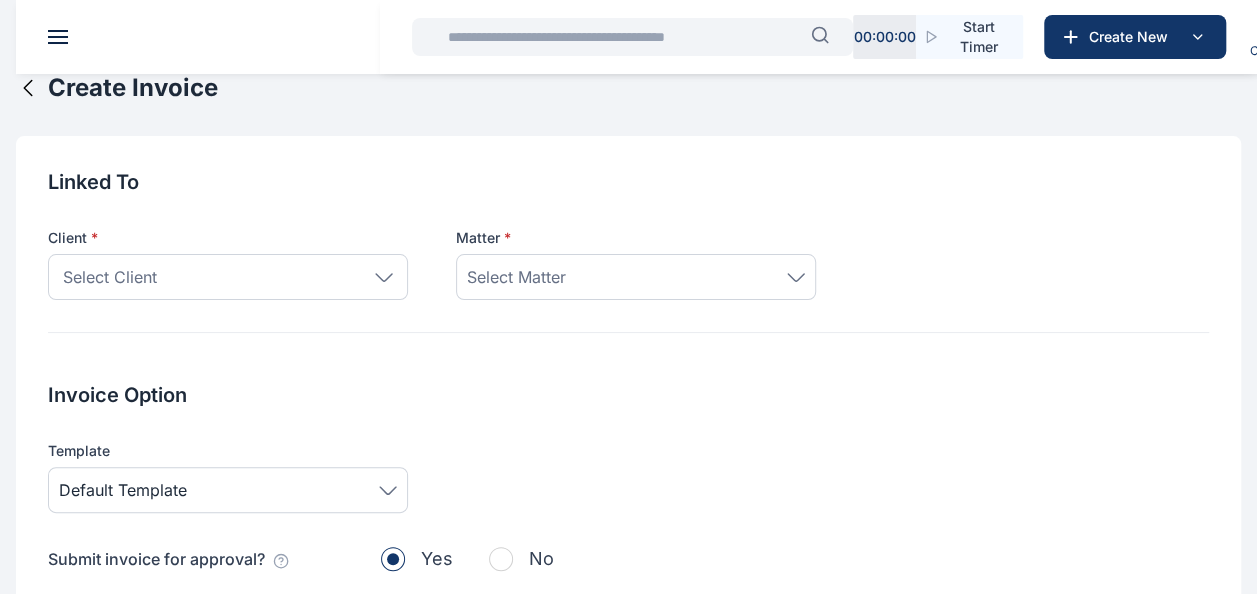 scroll, scrollTop: 15, scrollLeft: 0, axis: vertical 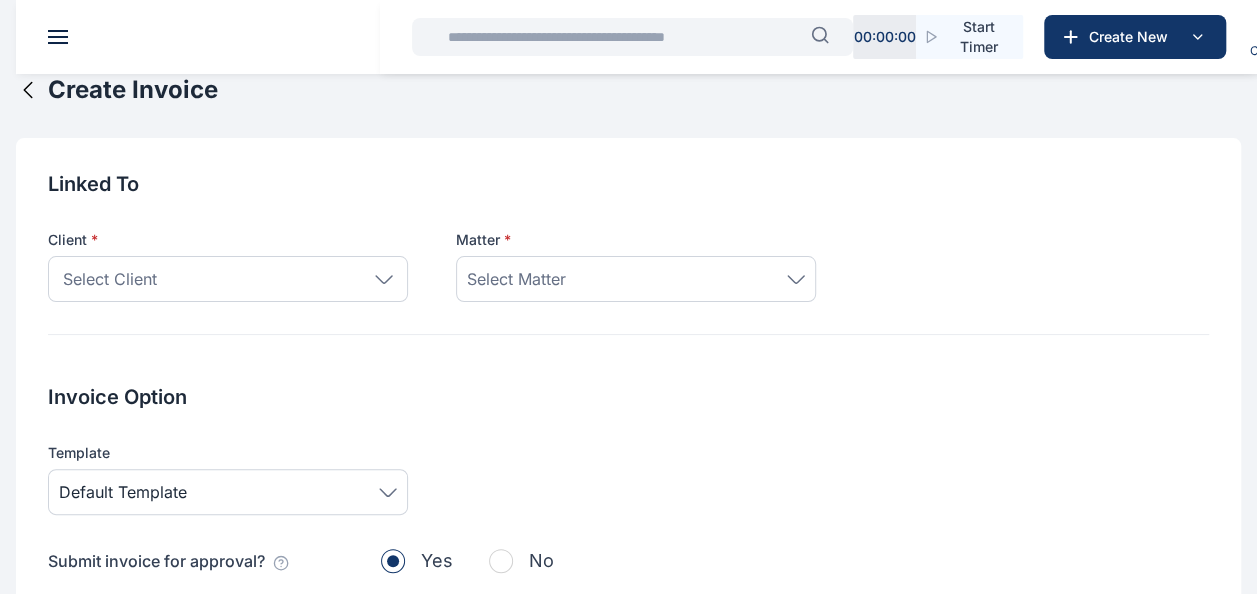 click on "Select Client" at bounding box center (228, 279) 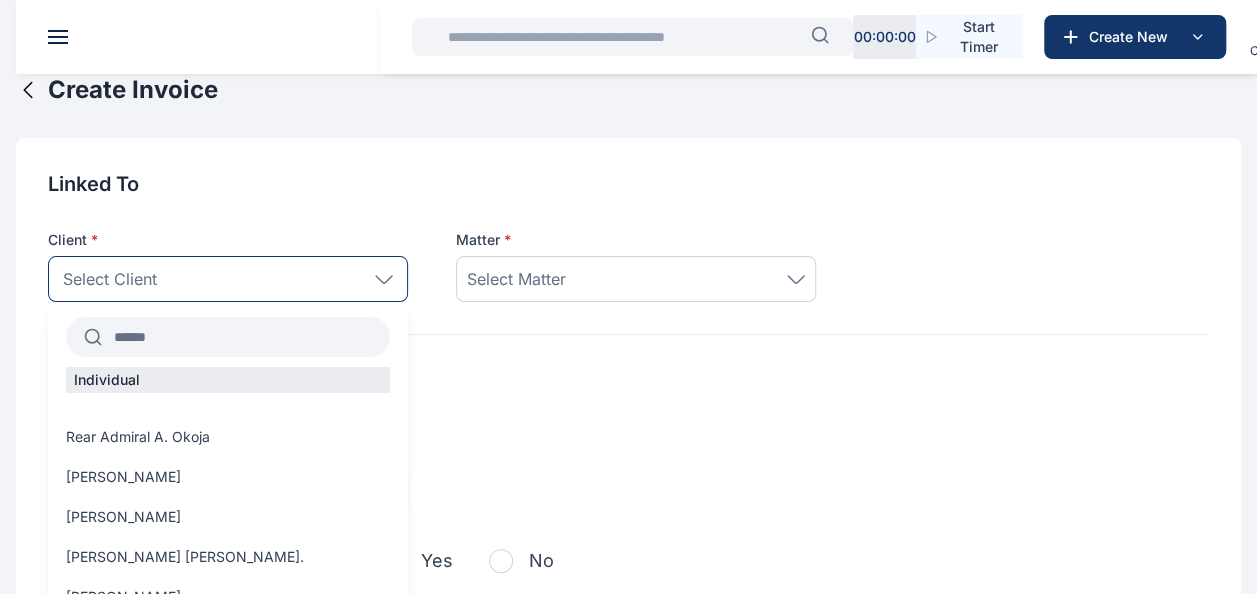 click at bounding box center (246, 337) 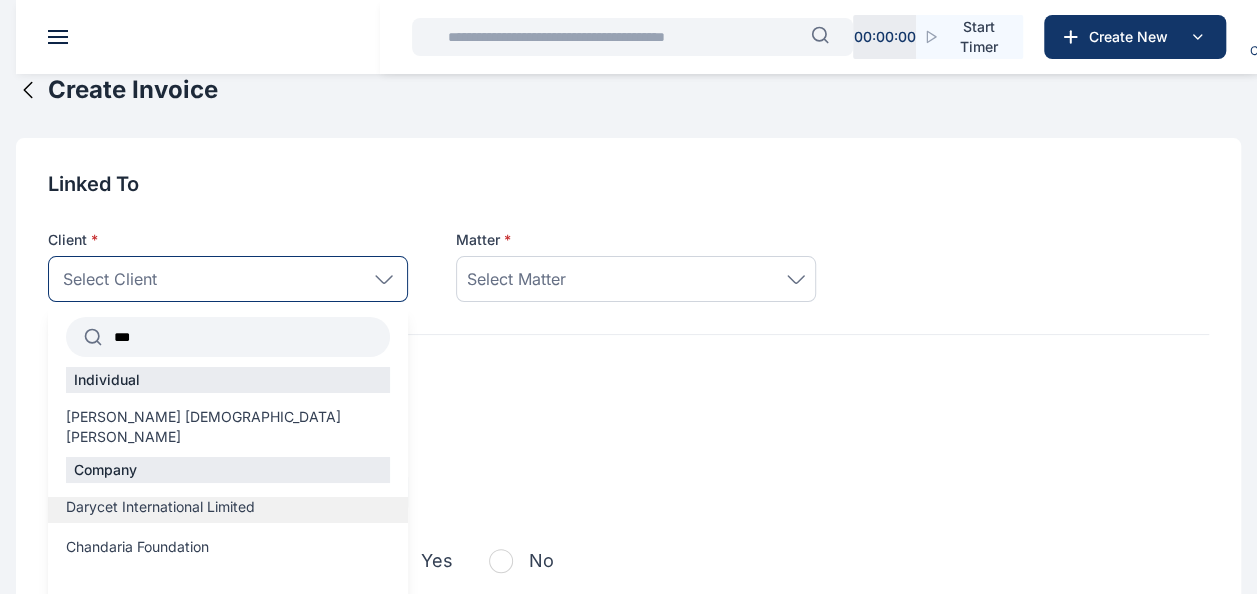 type on "***" 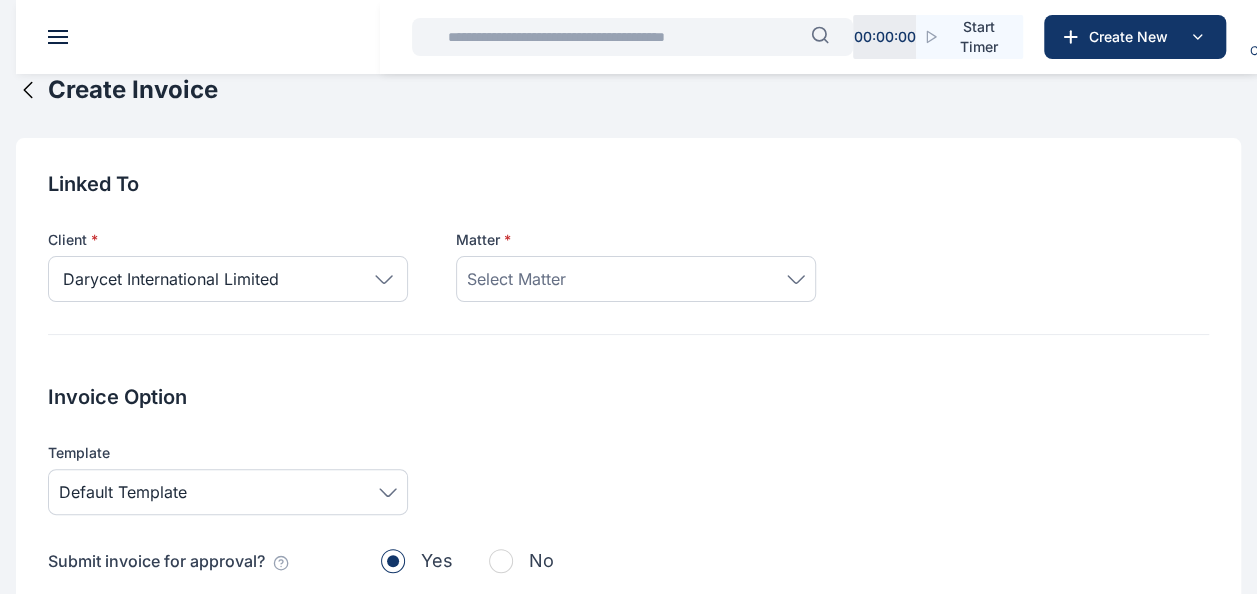 click on "Select Matter" at bounding box center (516, 279) 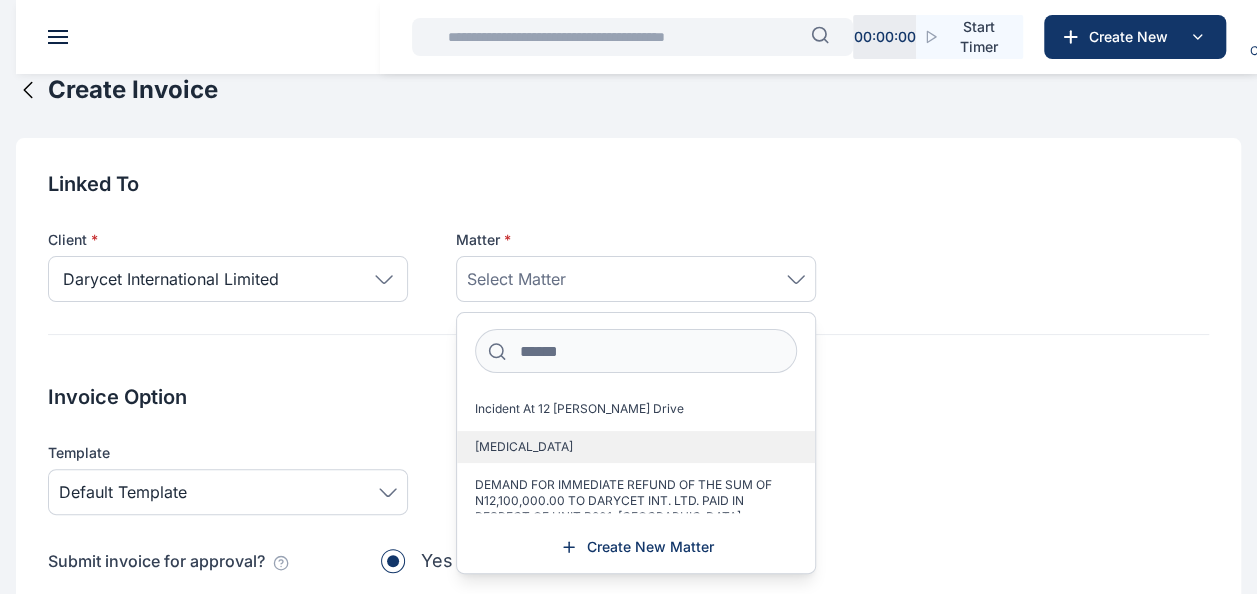 scroll, scrollTop: 128, scrollLeft: 0, axis: vertical 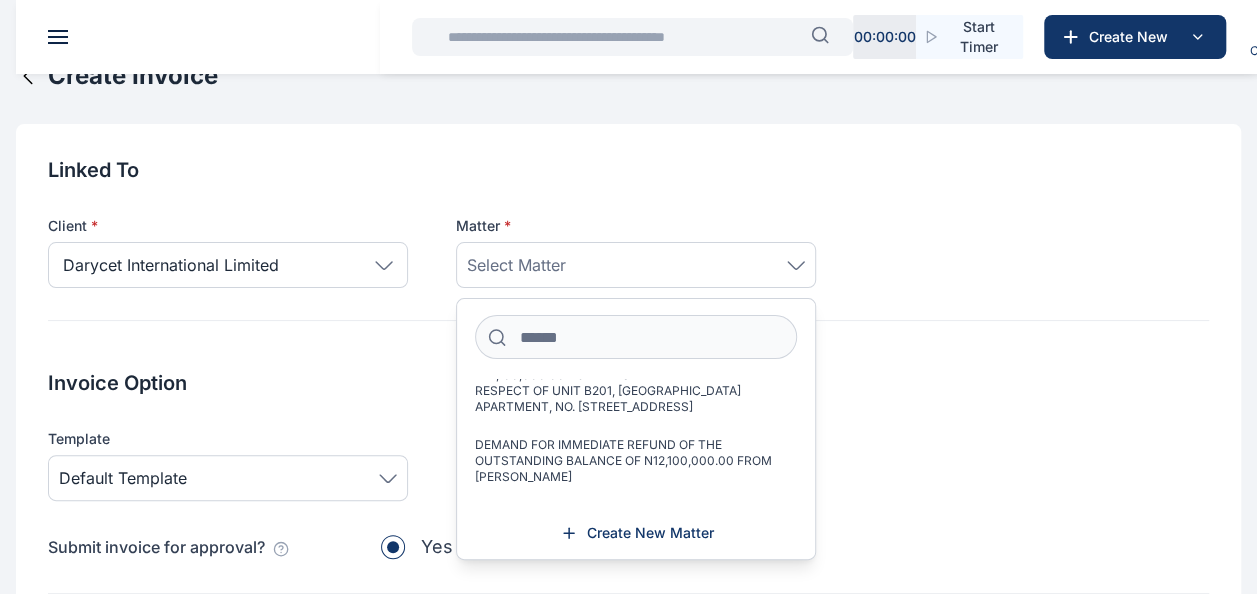 click on "DEMAND FOR IMMEDIATE REFUND OF THE OUTSTANDING BALANCE OF N12,100,000.00 FROM [PERSON_NAME]" at bounding box center (628, 461) 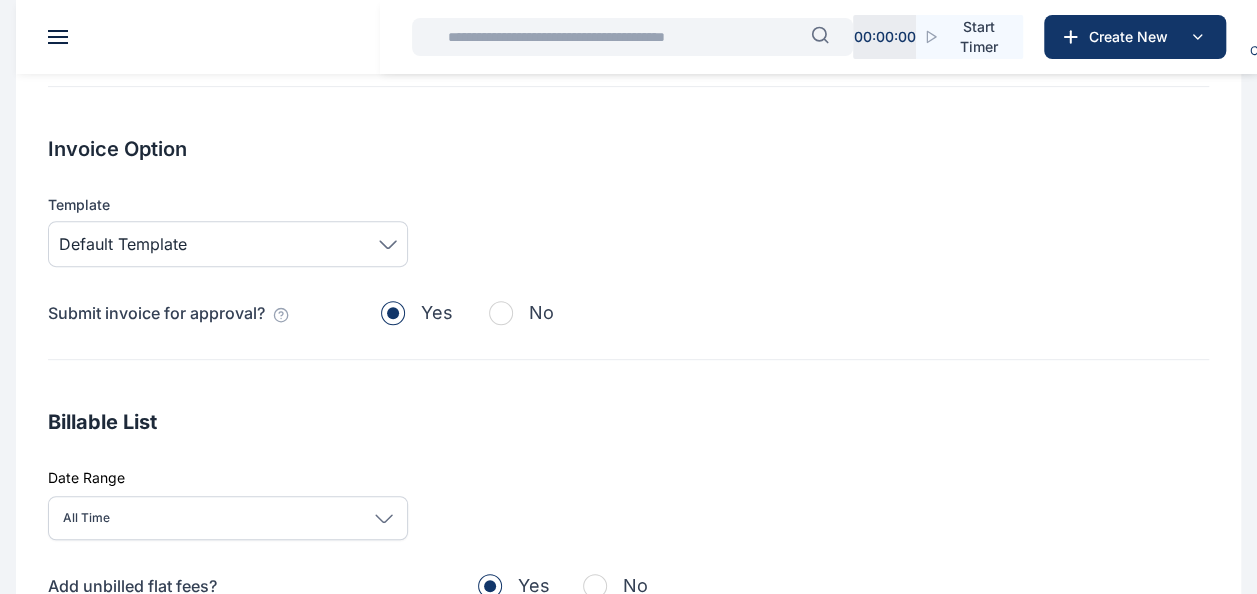 scroll, scrollTop: 314, scrollLeft: 0, axis: vertical 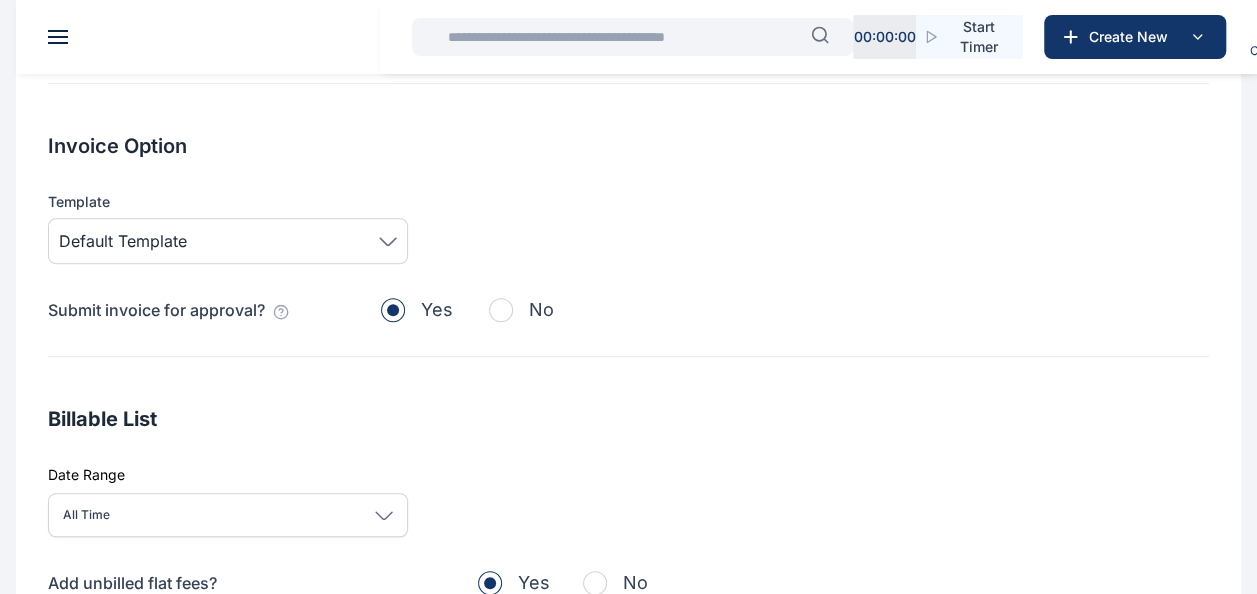 click at bounding box center [501, 310] 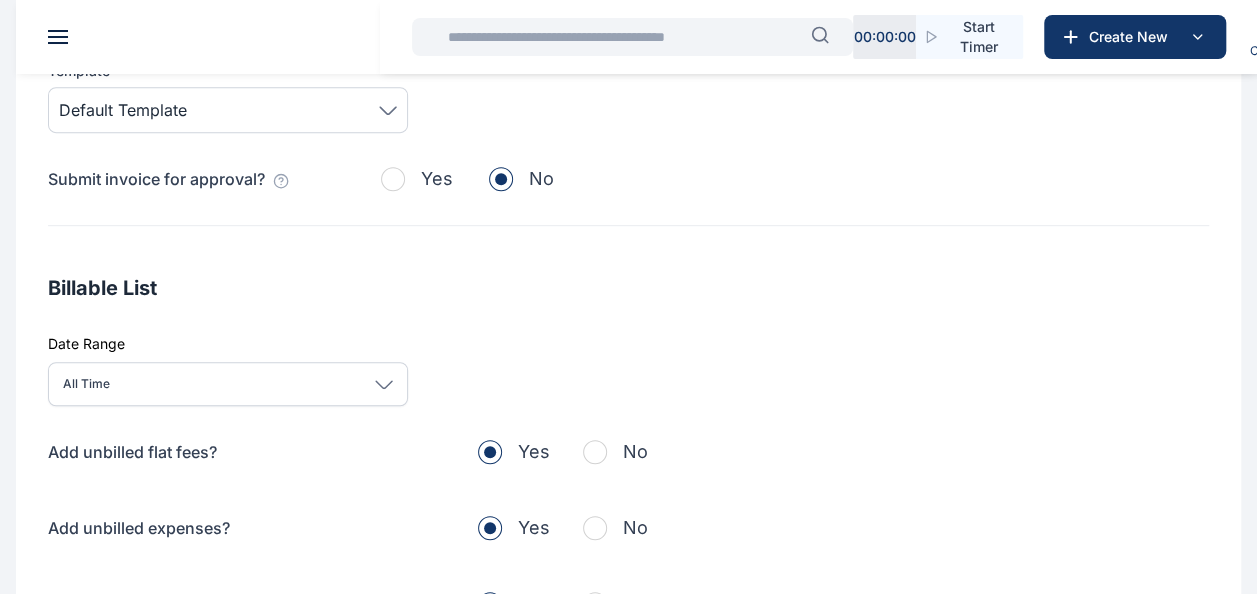 scroll, scrollTop: 446, scrollLeft: 0, axis: vertical 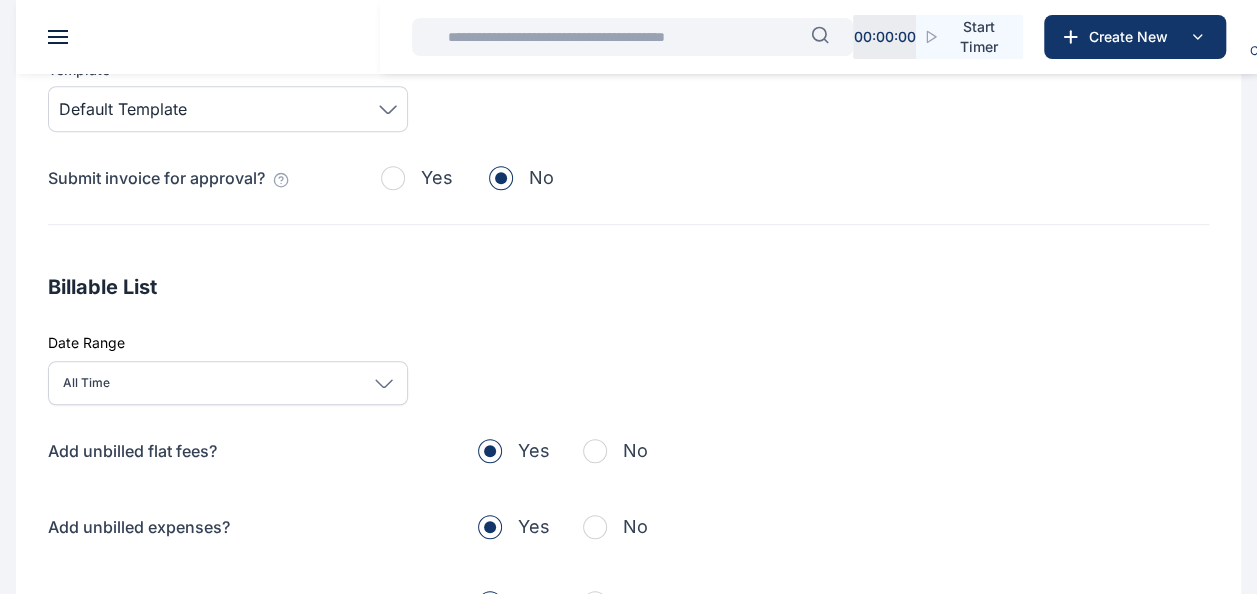 click at bounding box center (393, 178) 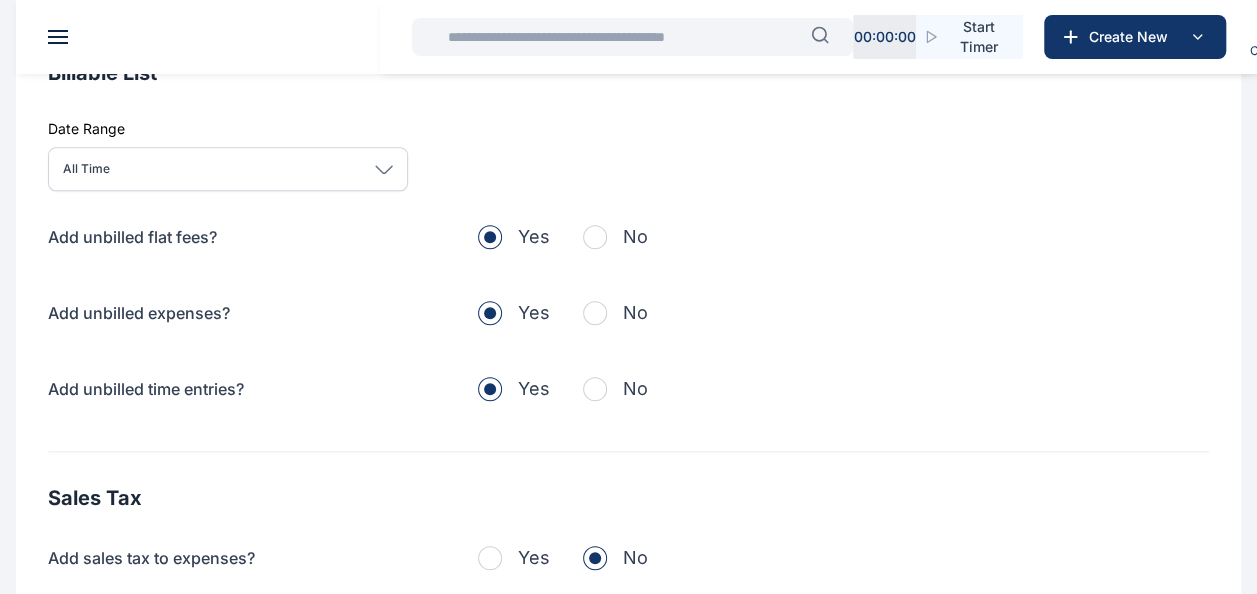 scroll, scrollTop: 662, scrollLeft: 0, axis: vertical 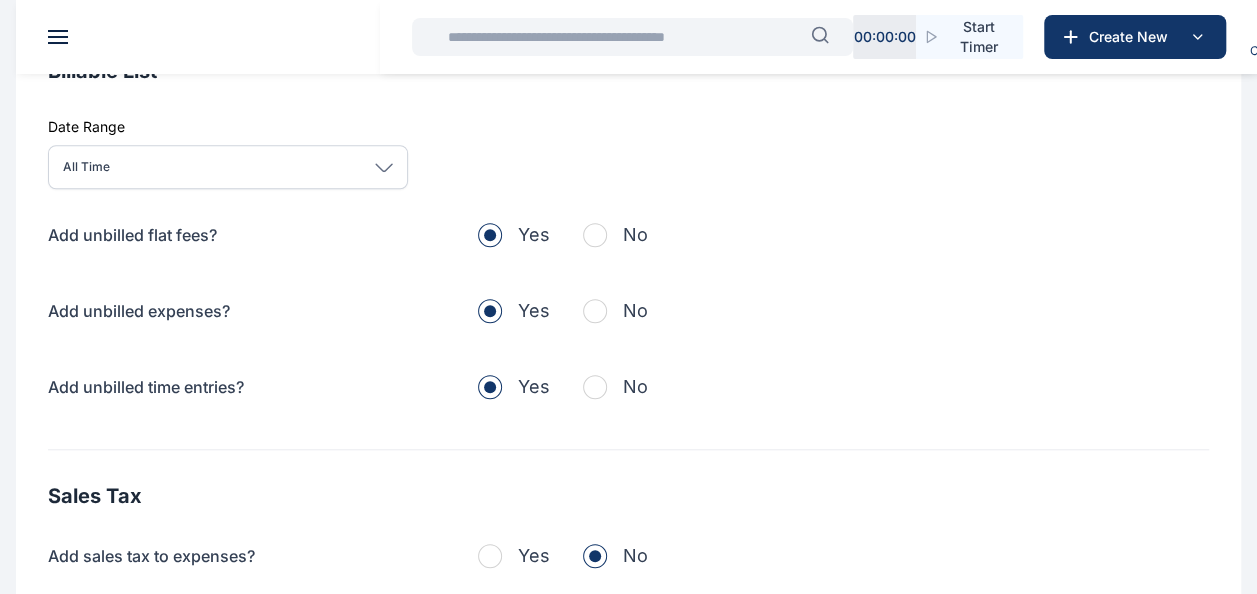 click on "No" at bounding box center (615, 235) 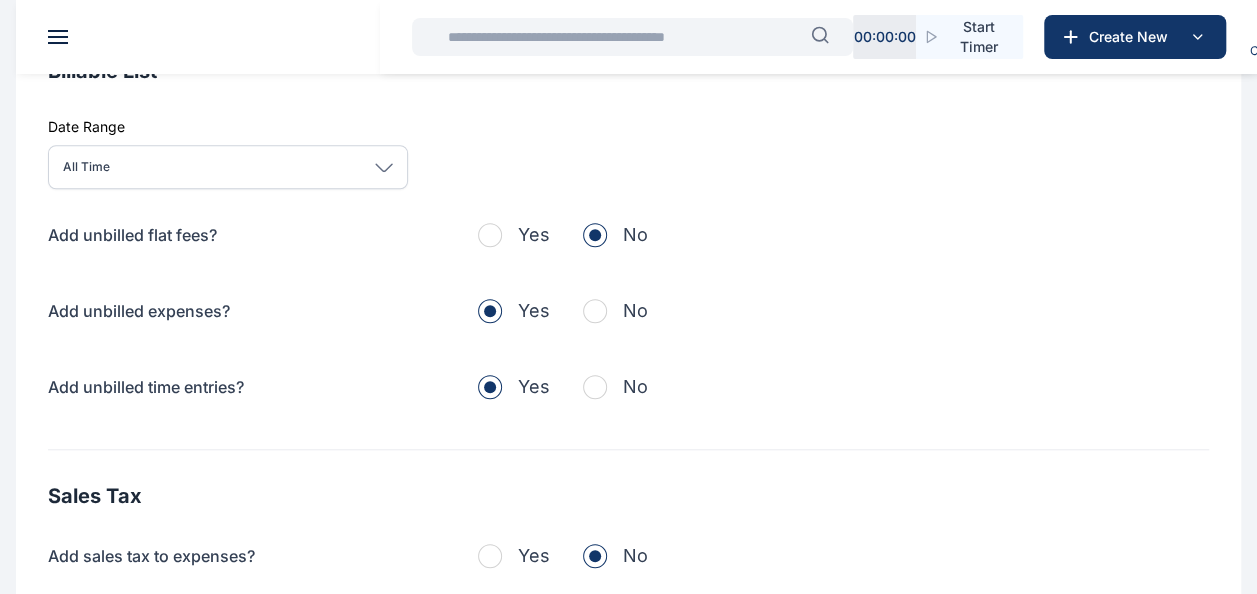 click at bounding box center [595, 311] 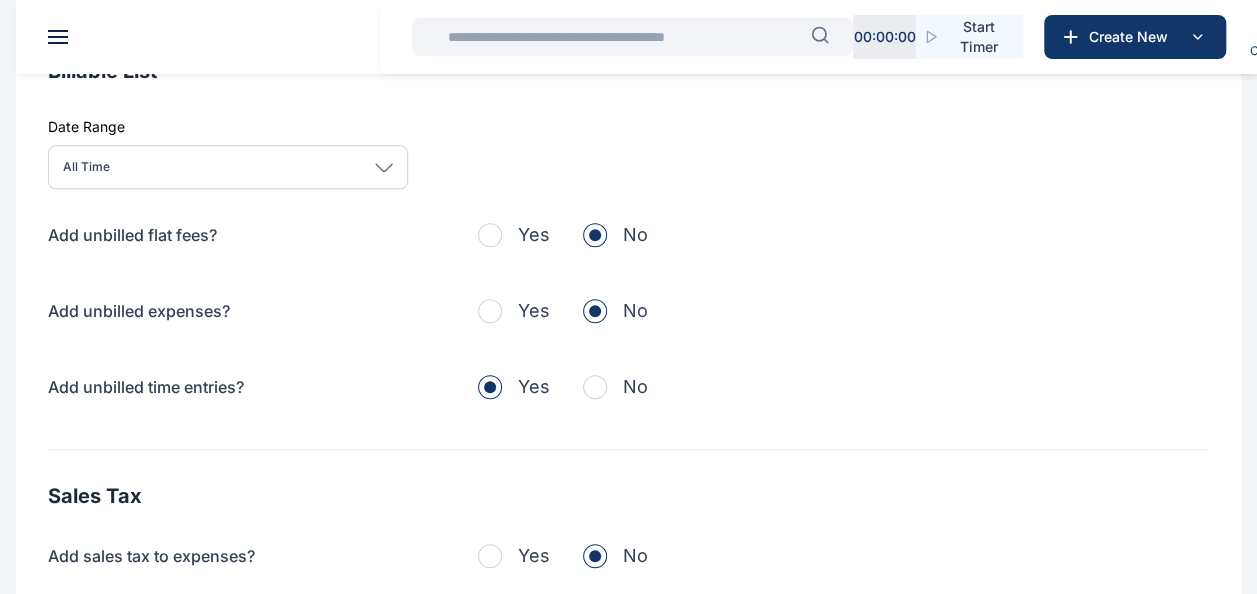 click on "No" at bounding box center (615, 387) 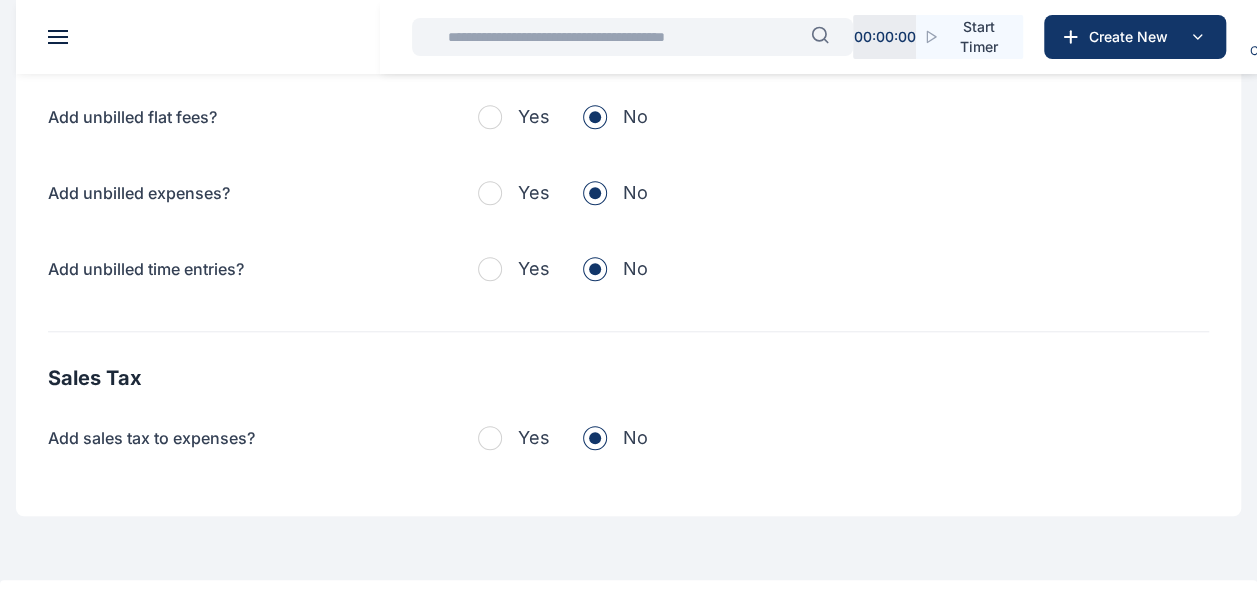 scroll, scrollTop: 840, scrollLeft: 0, axis: vertical 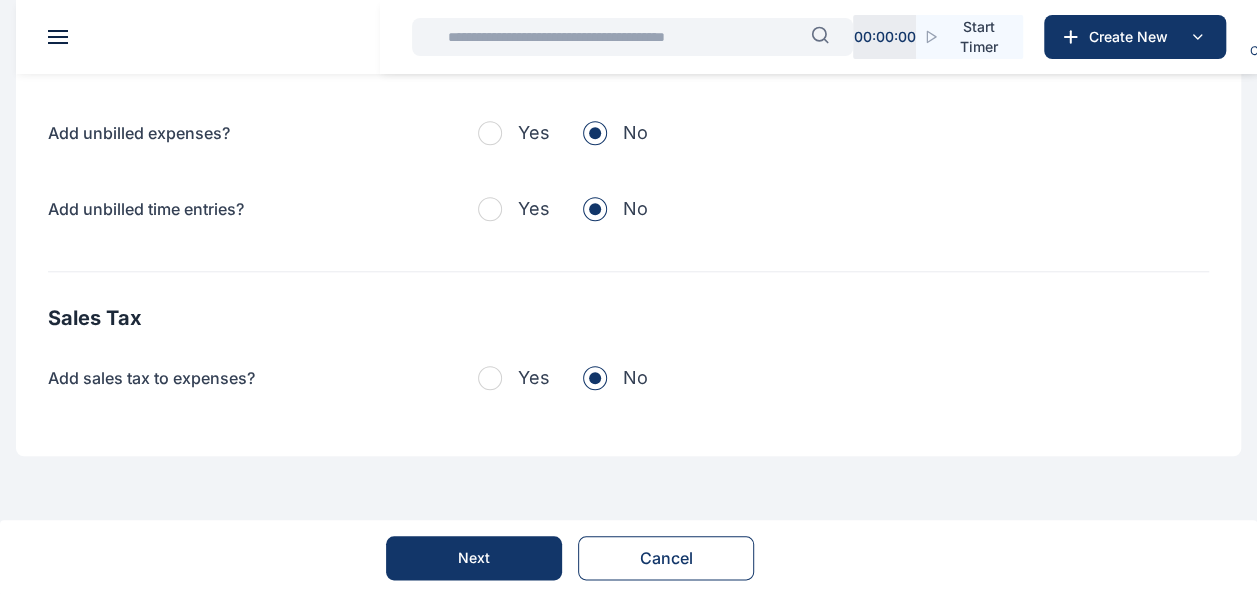 click on "Next" at bounding box center (474, 558) 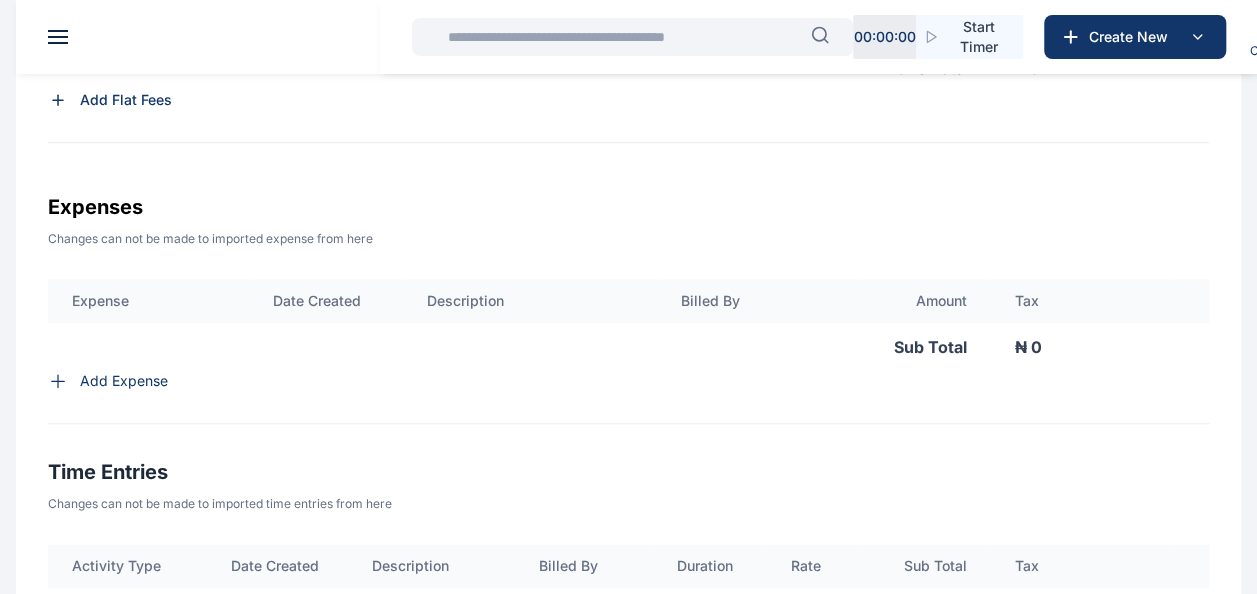 scroll, scrollTop: 876, scrollLeft: 0, axis: vertical 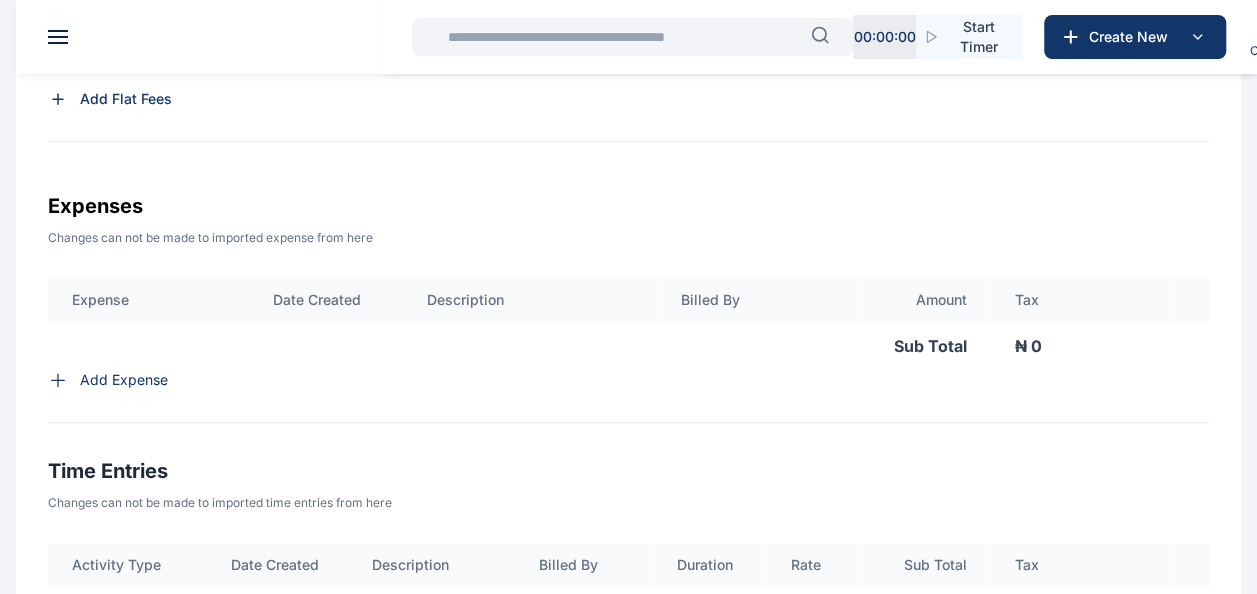 click on "Add Expense" at bounding box center [628, 380] 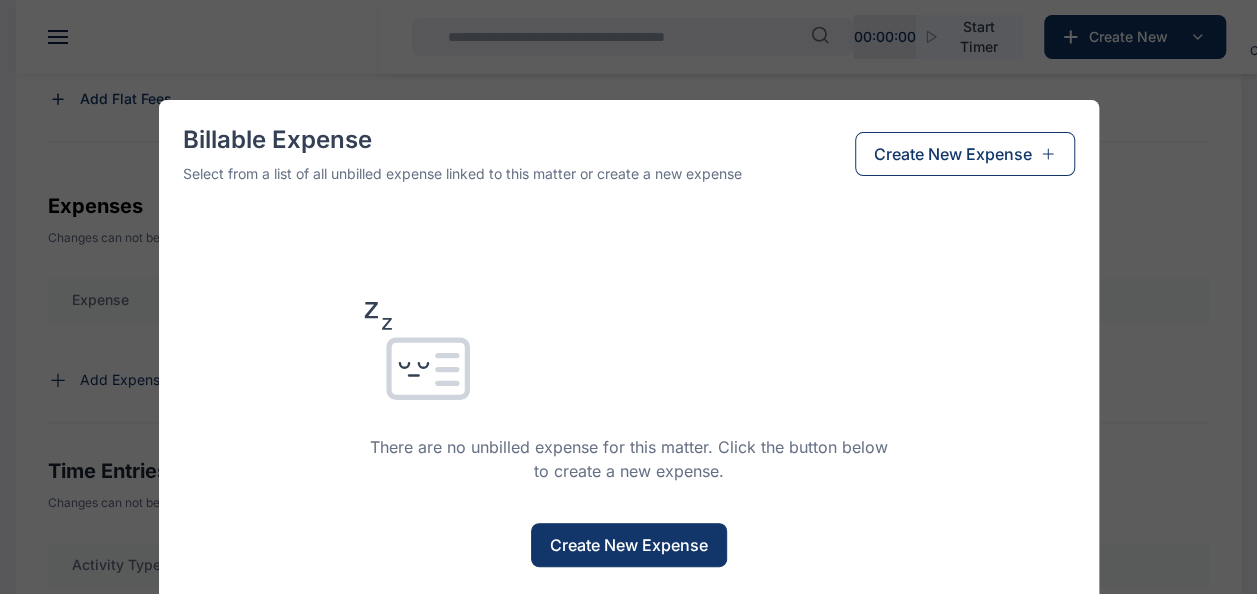 click on "Create New Expense" at bounding box center [629, 545] 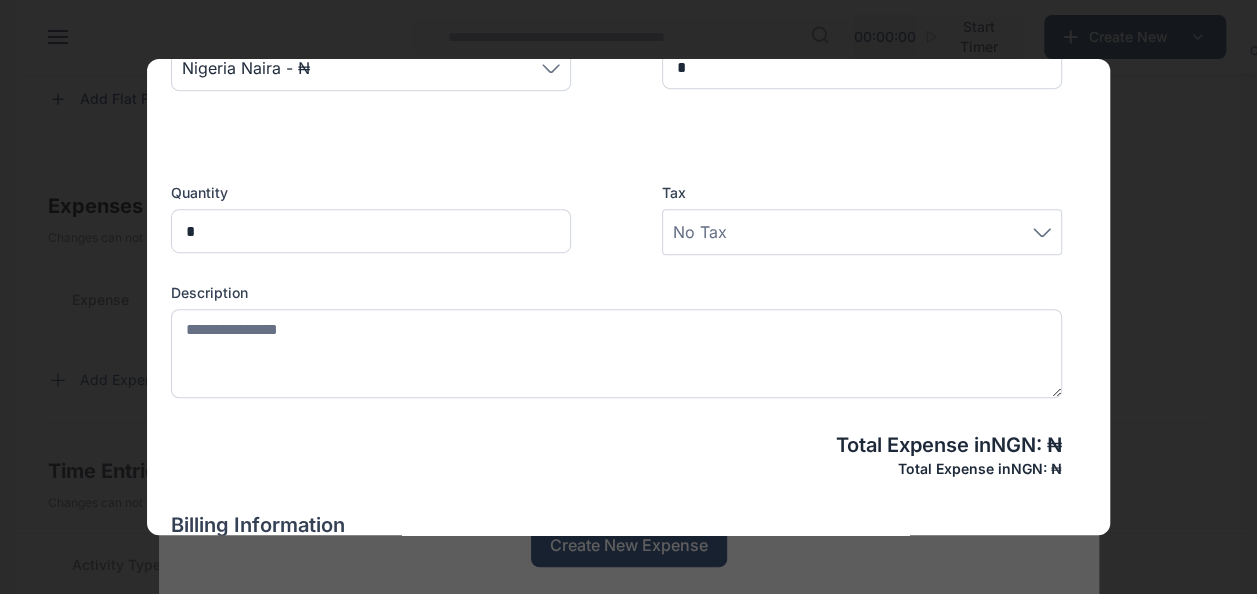 scroll, scrollTop: 770, scrollLeft: 0, axis: vertical 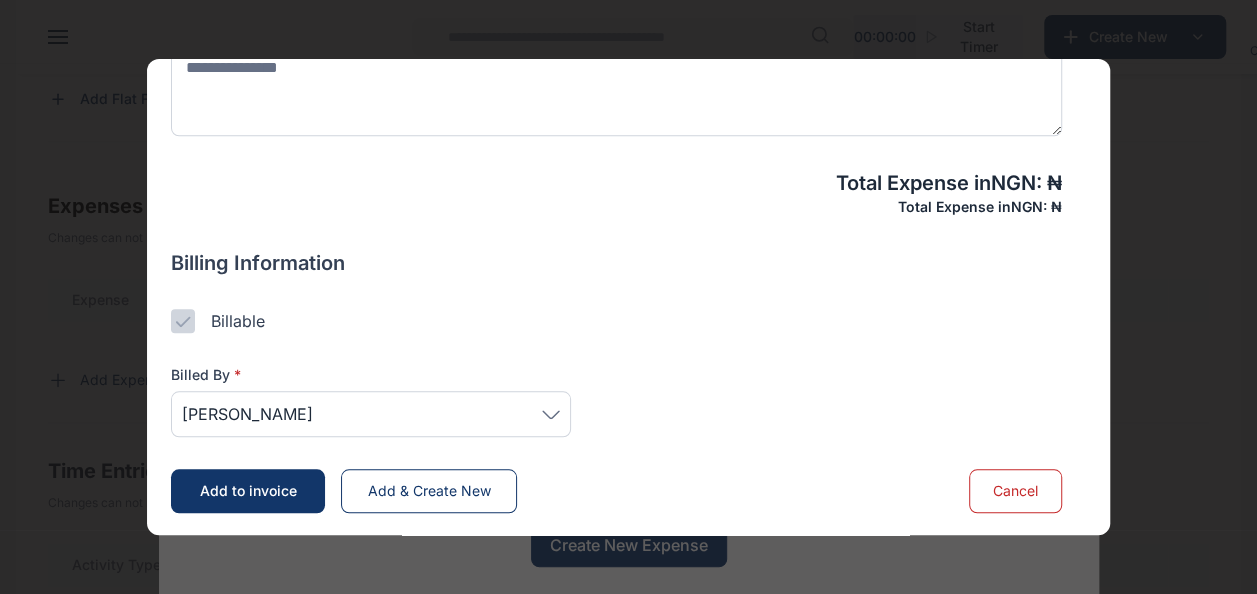 click on "Cancel" at bounding box center [1015, 490] 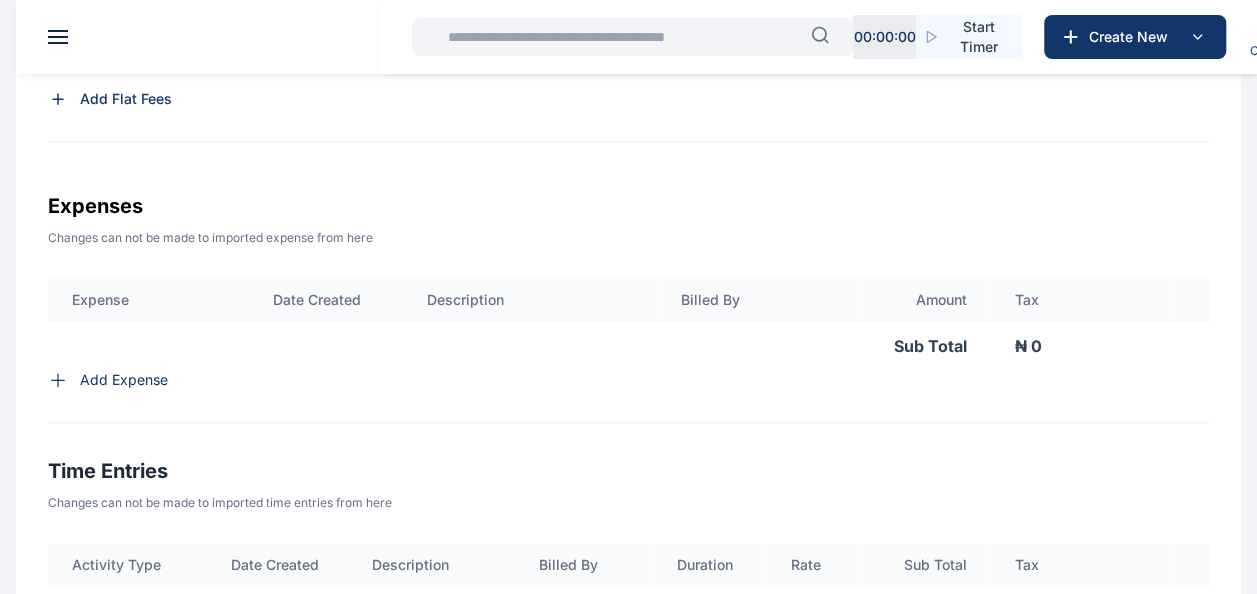 click on "Add Expense" at bounding box center (124, 380) 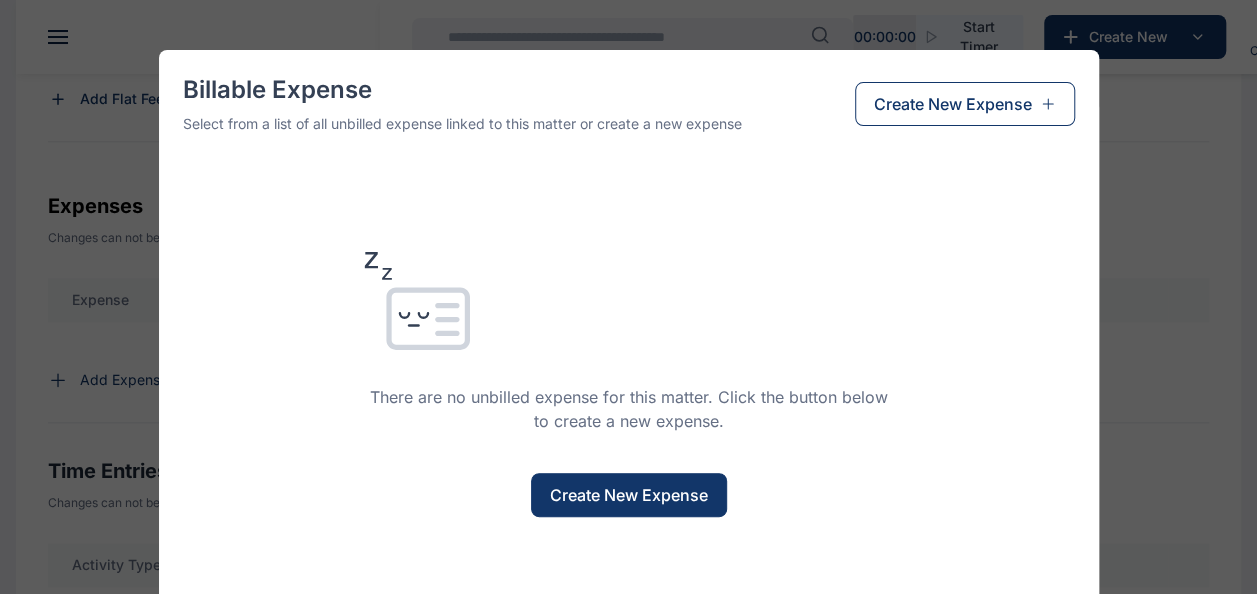 scroll, scrollTop: 59, scrollLeft: 0, axis: vertical 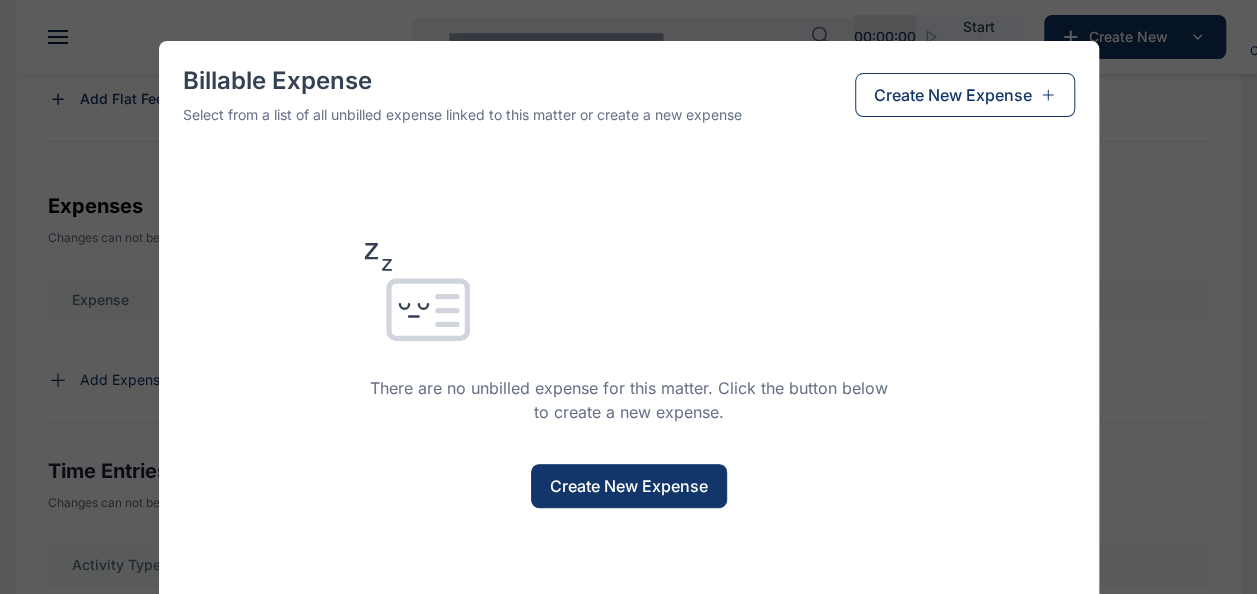 click on "Create New Expense" at bounding box center [953, 95] 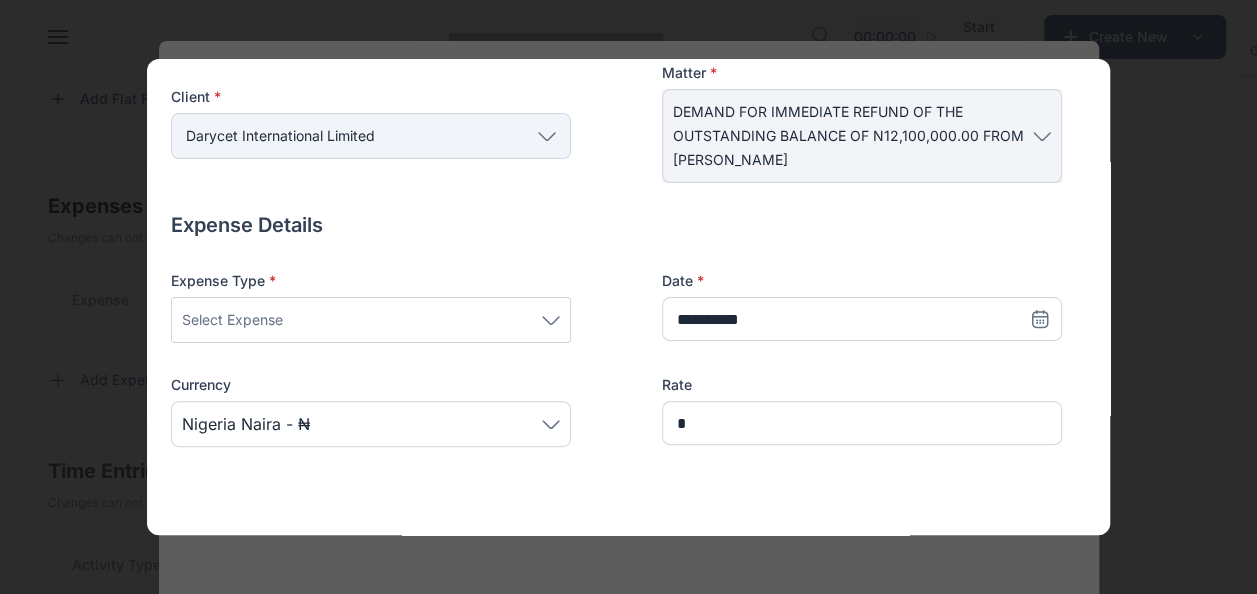 scroll, scrollTop: 153, scrollLeft: 0, axis: vertical 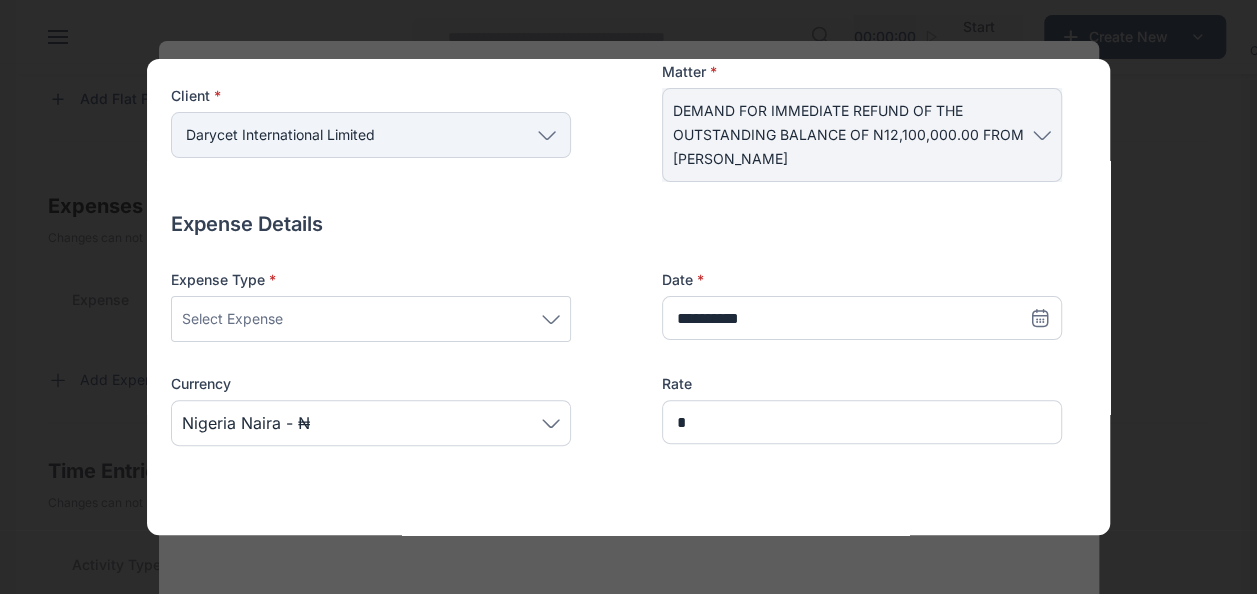 click on "Select Expense" at bounding box center (371, 319) 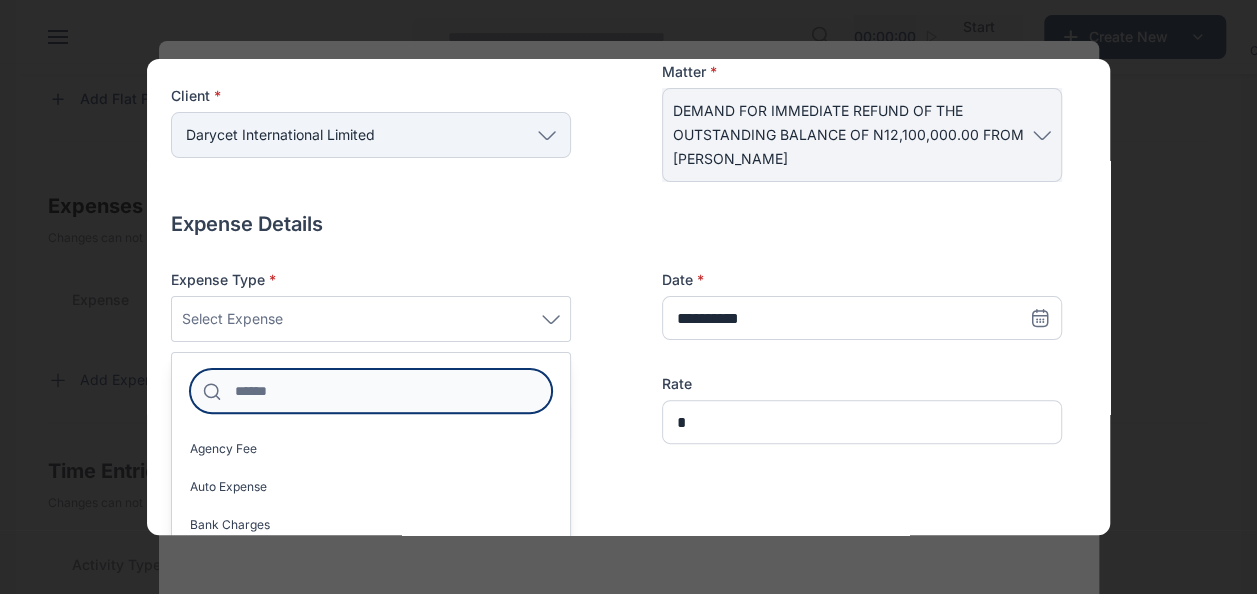 click at bounding box center (371, 391) 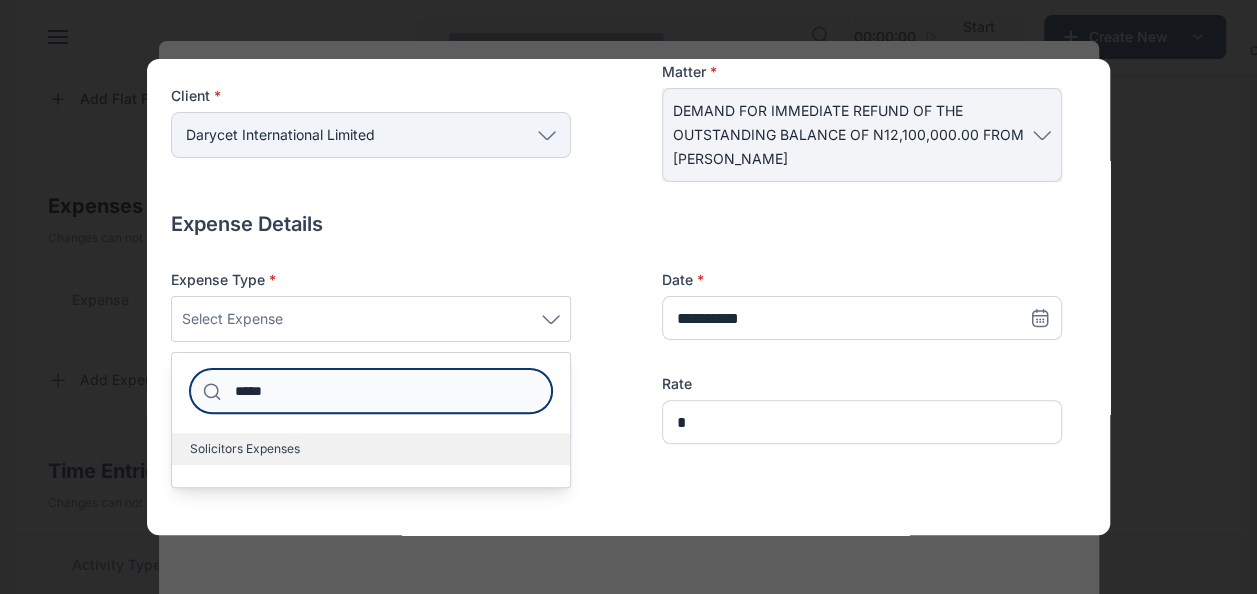 type on "*****" 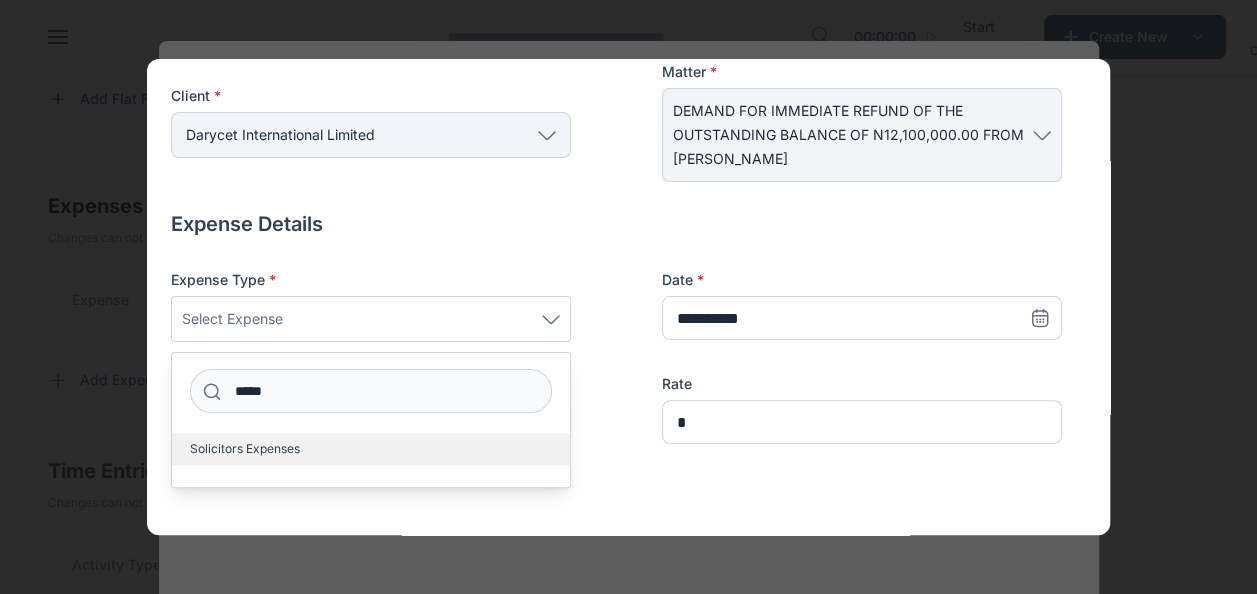 click on "Solicitors Expenses" at bounding box center [371, 449] 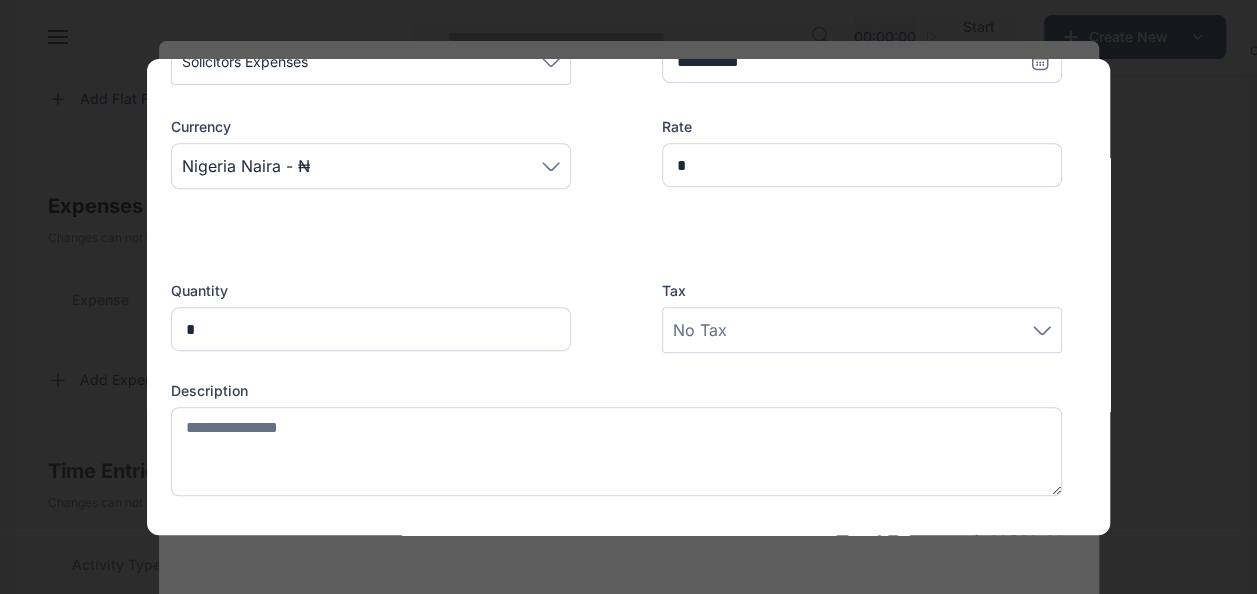 scroll, scrollTop: 418, scrollLeft: 0, axis: vertical 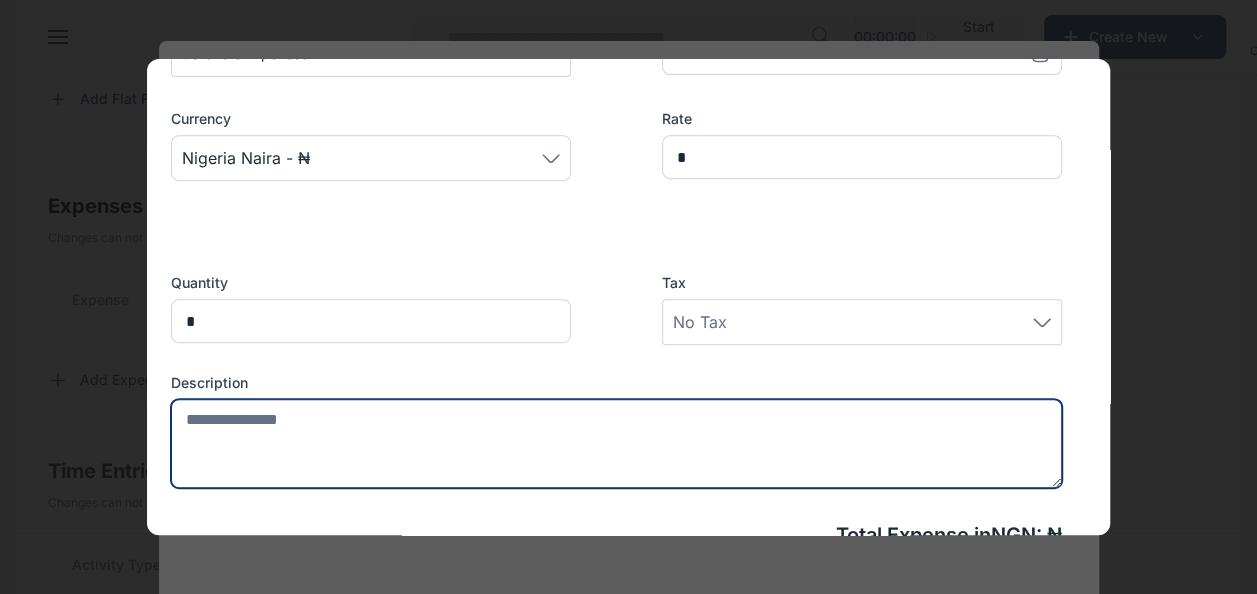 click at bounding box center [616, 443] 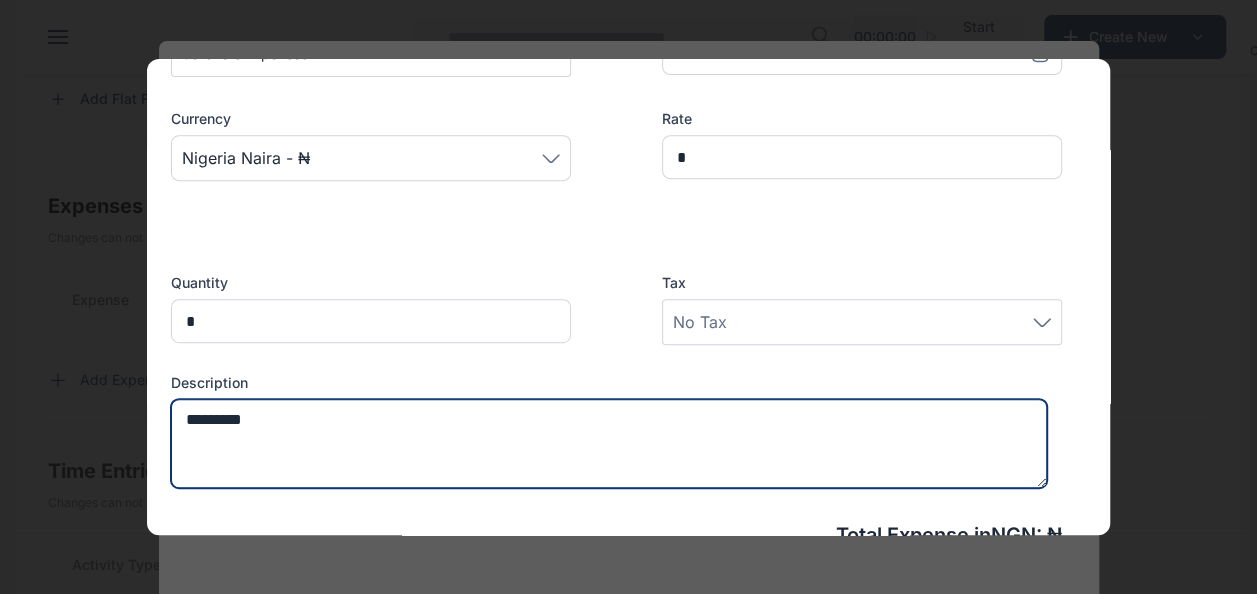 paste on "**********" 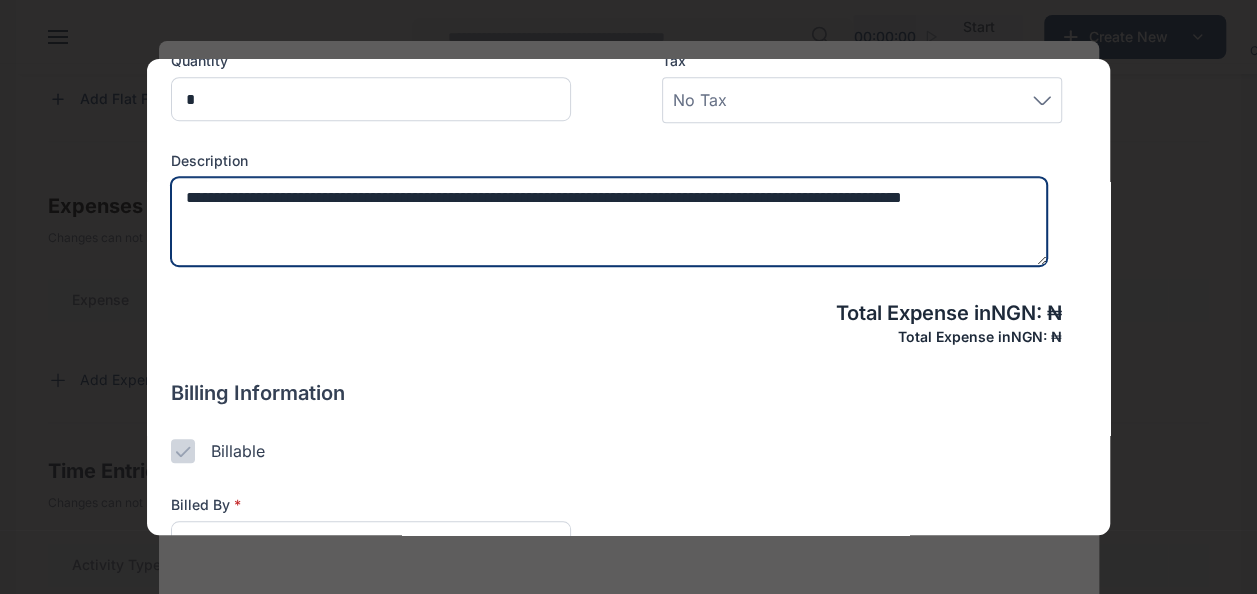 scroll, scrollTop: 770, scrollLeft: 0, axis: vertical 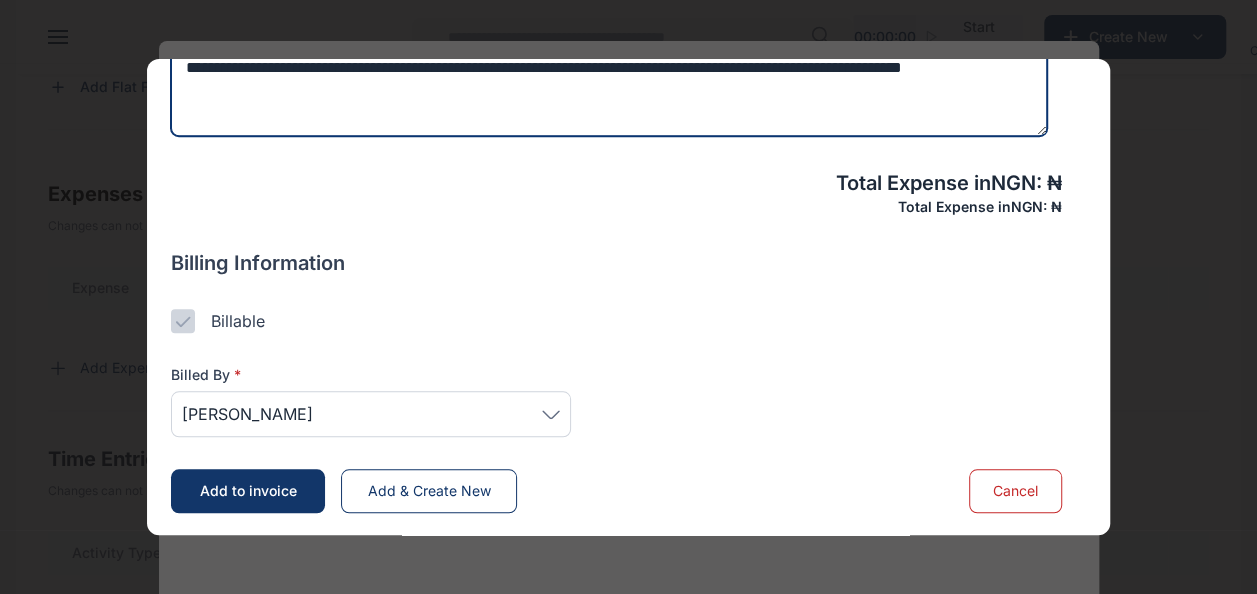 type on "**********" 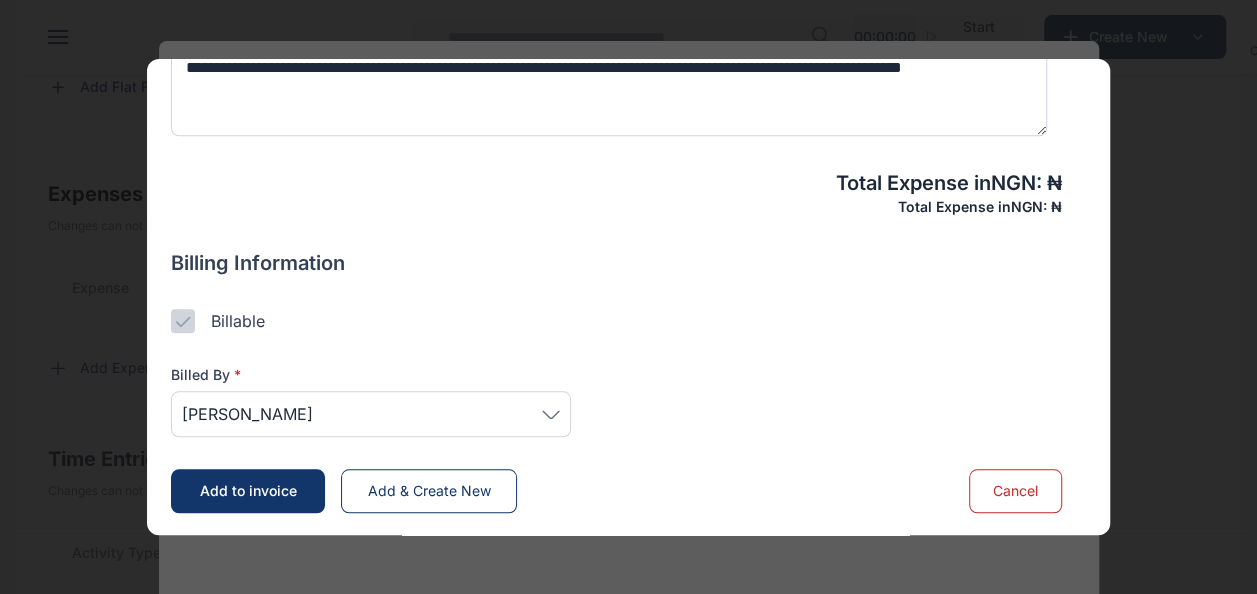 click 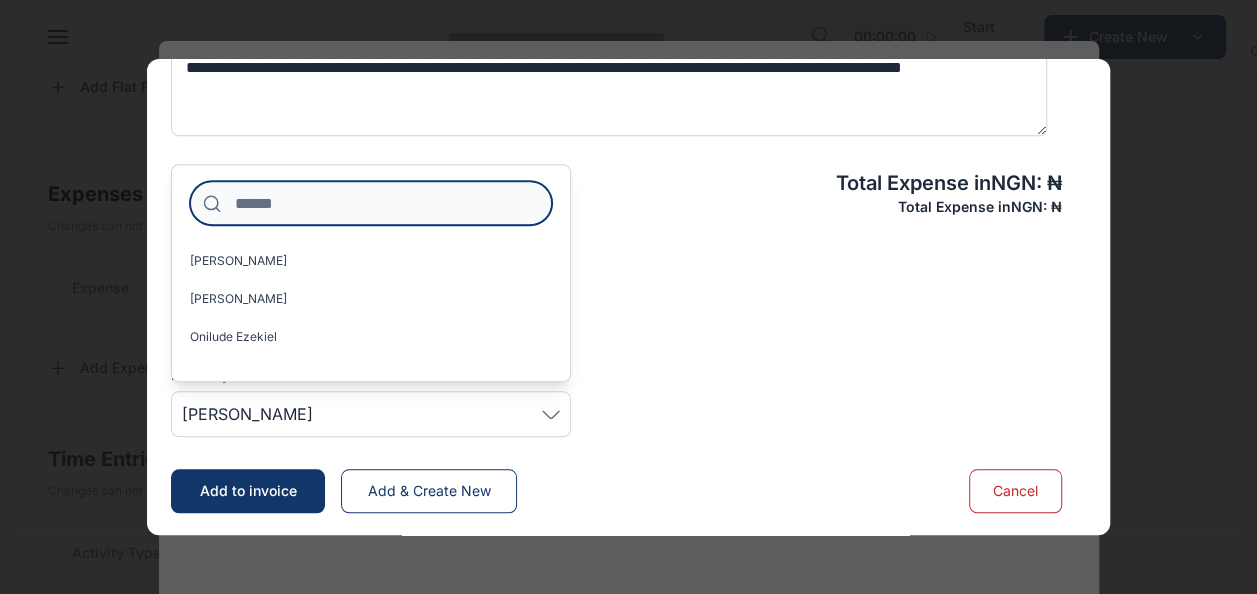 click at bounding box center [371, 203] 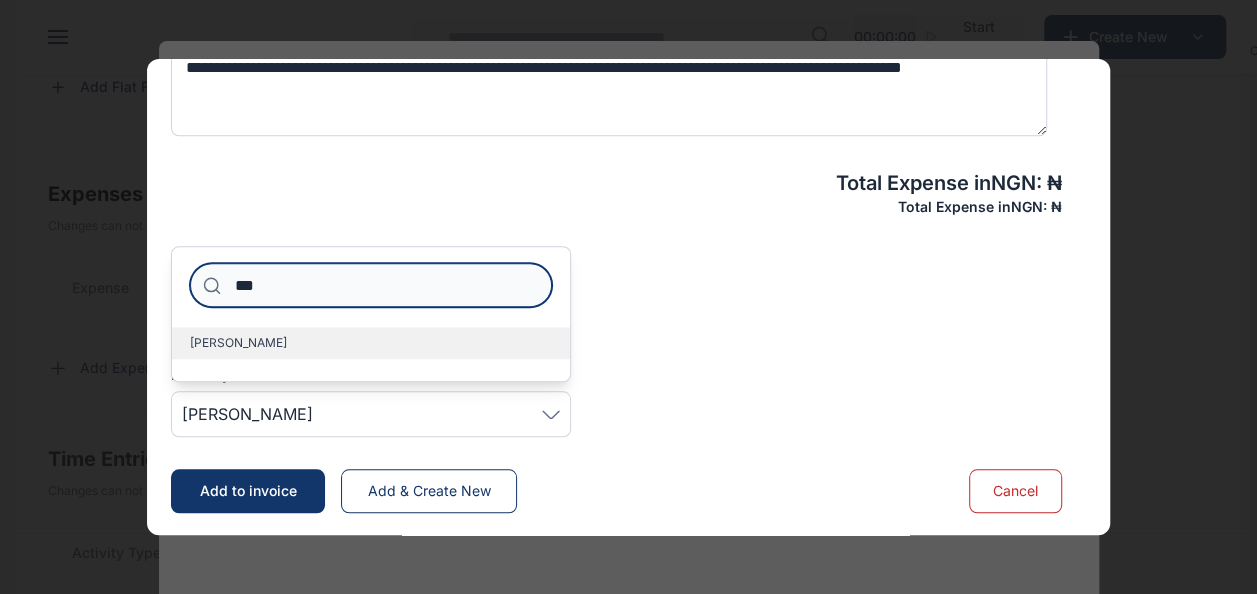 type on "***" 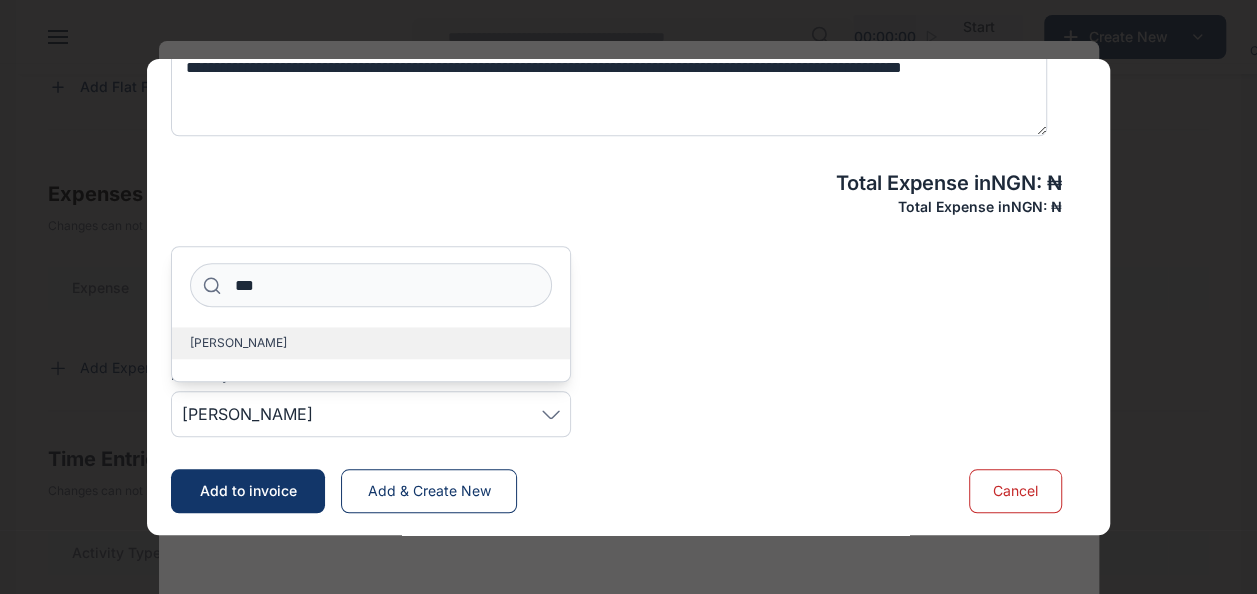 click on "[PERSON_NAME]" at bounding box center (371, 343) 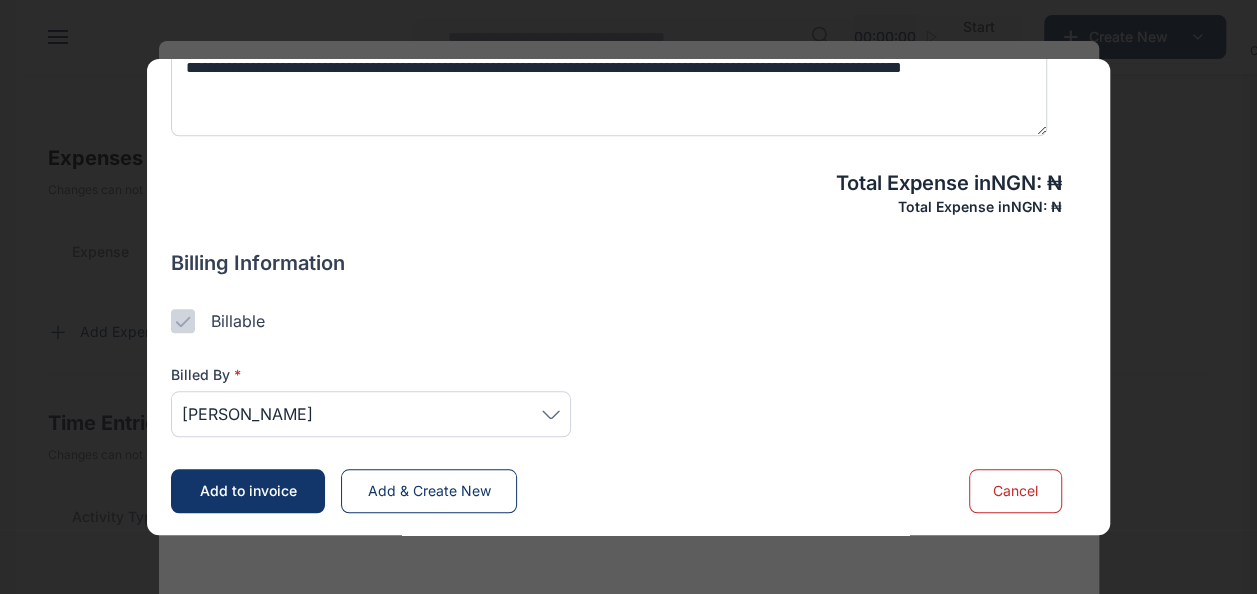 scroll, scrollTop: 930, scrollLeft: 0, axis: vertical 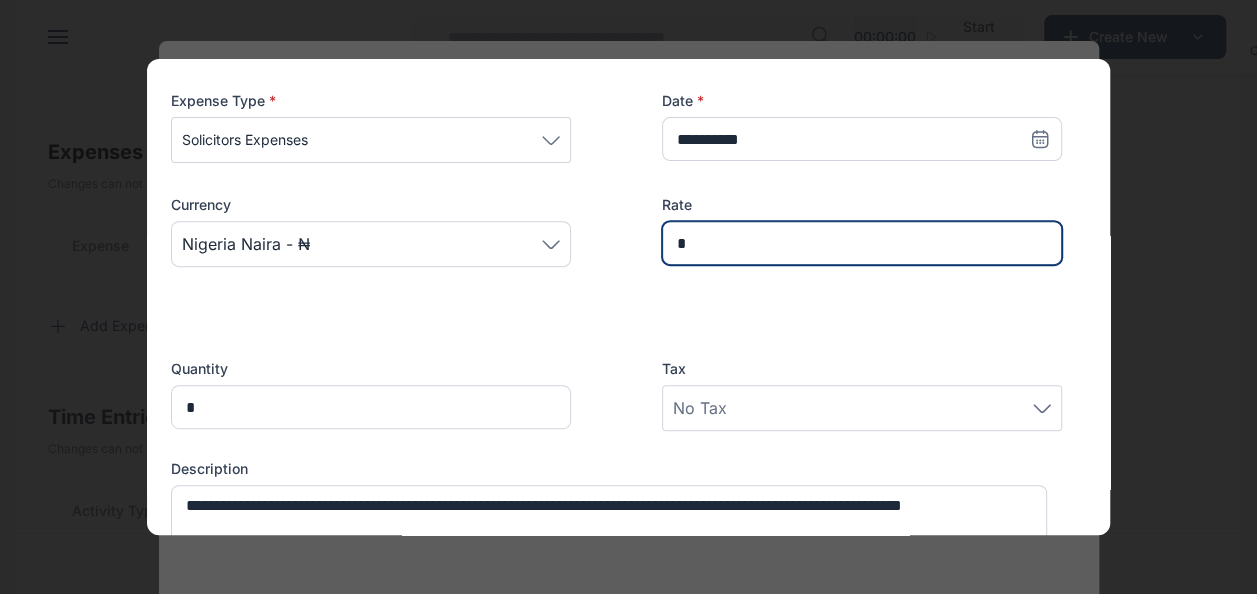 click on "*" at bounding box center (862, 243) 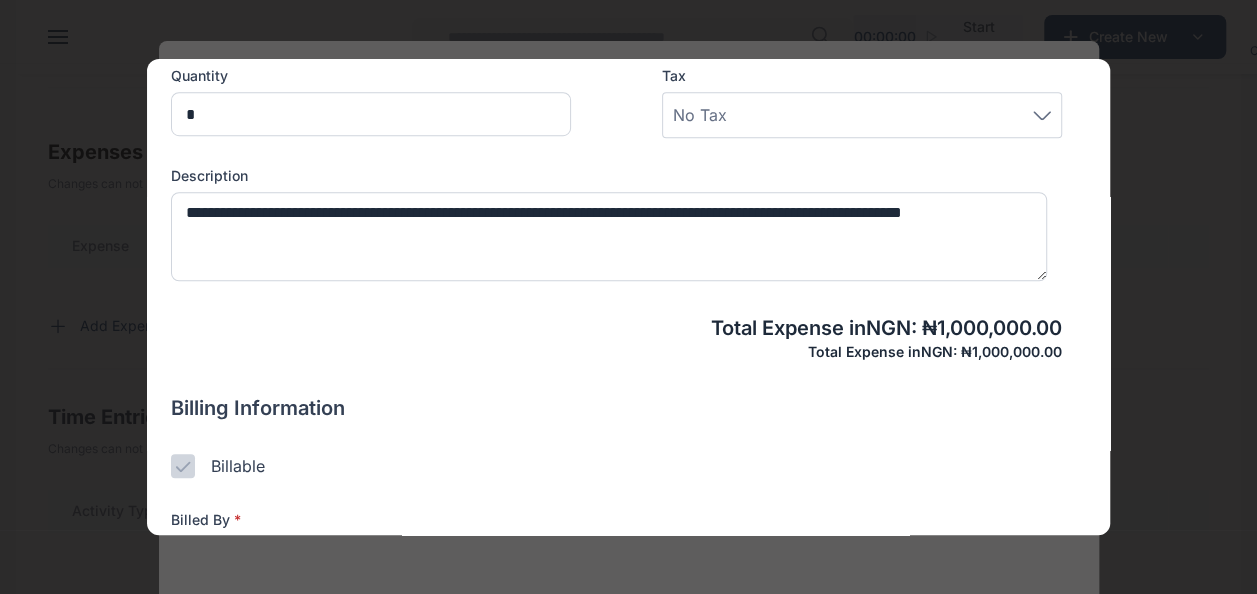 scroll, scrollTop: 770, scrollLeft: 0, axis: vertical 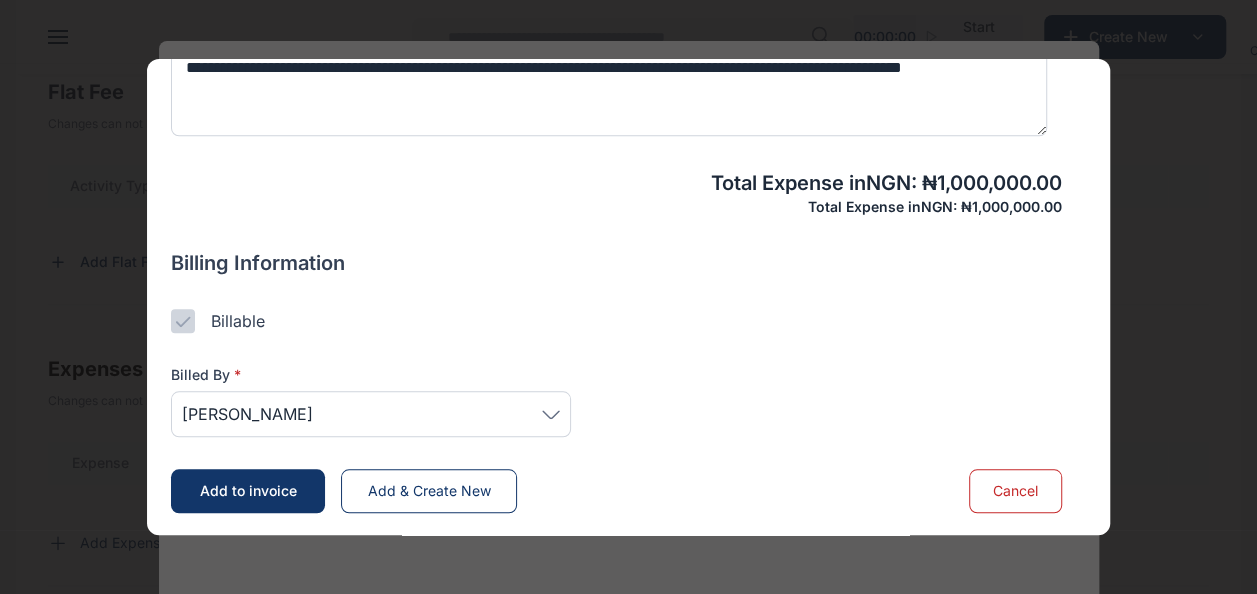 type on "*********" 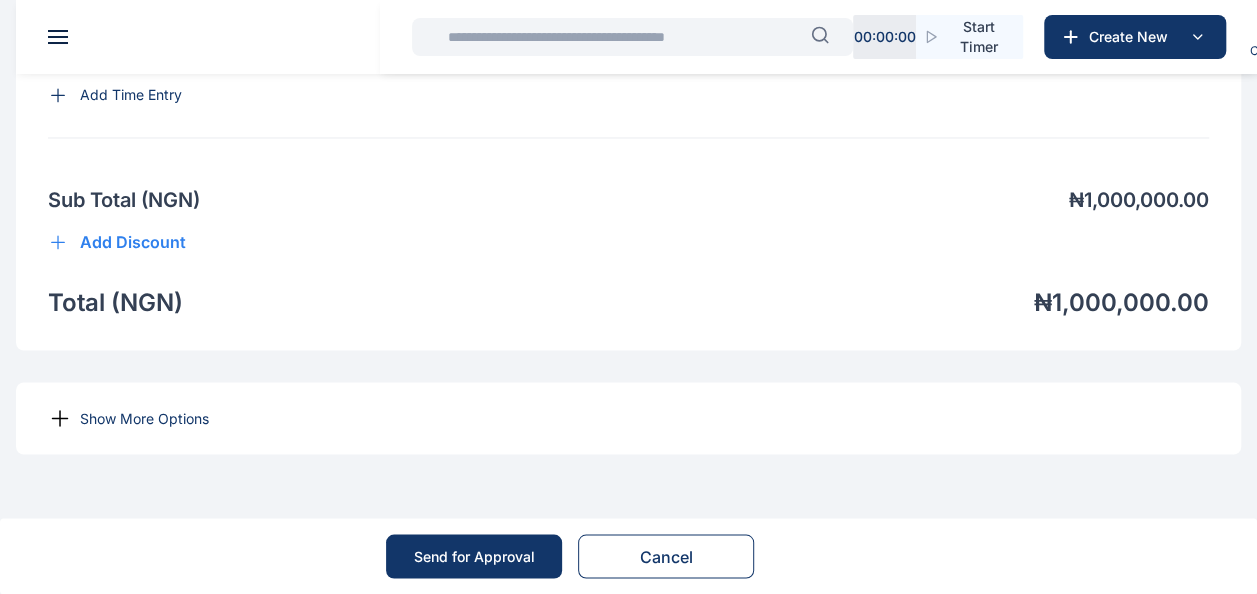scroll, scrollTop: 1647, scrollLeft: 0, axis: vertical 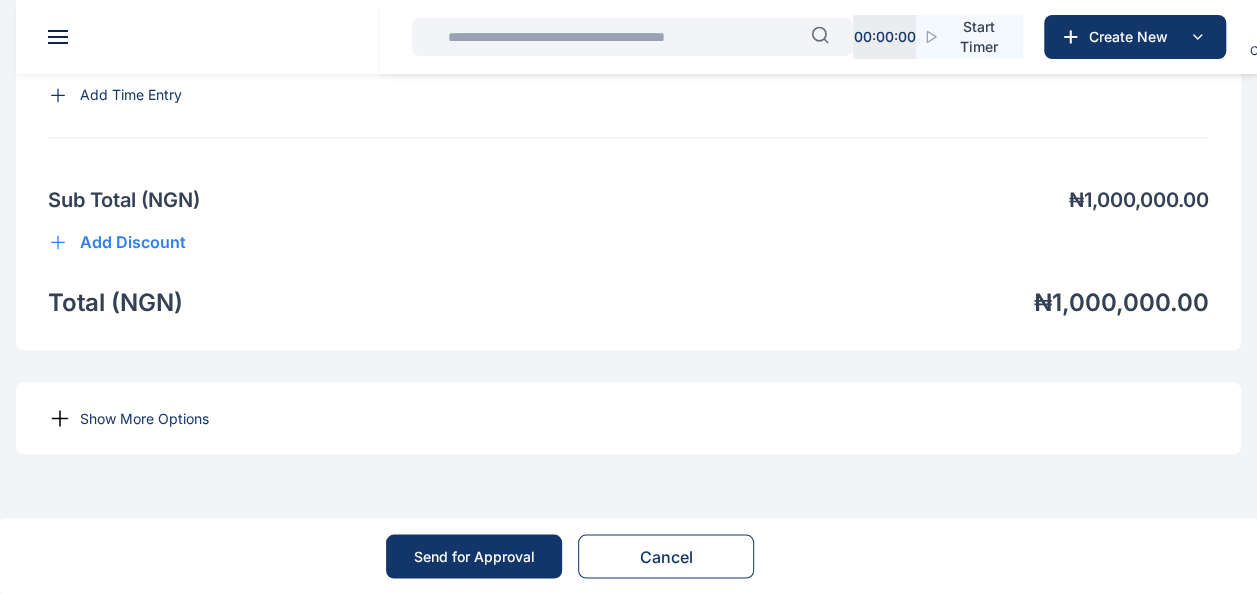 click on "Show More Options" at bounding box center (144, 418) 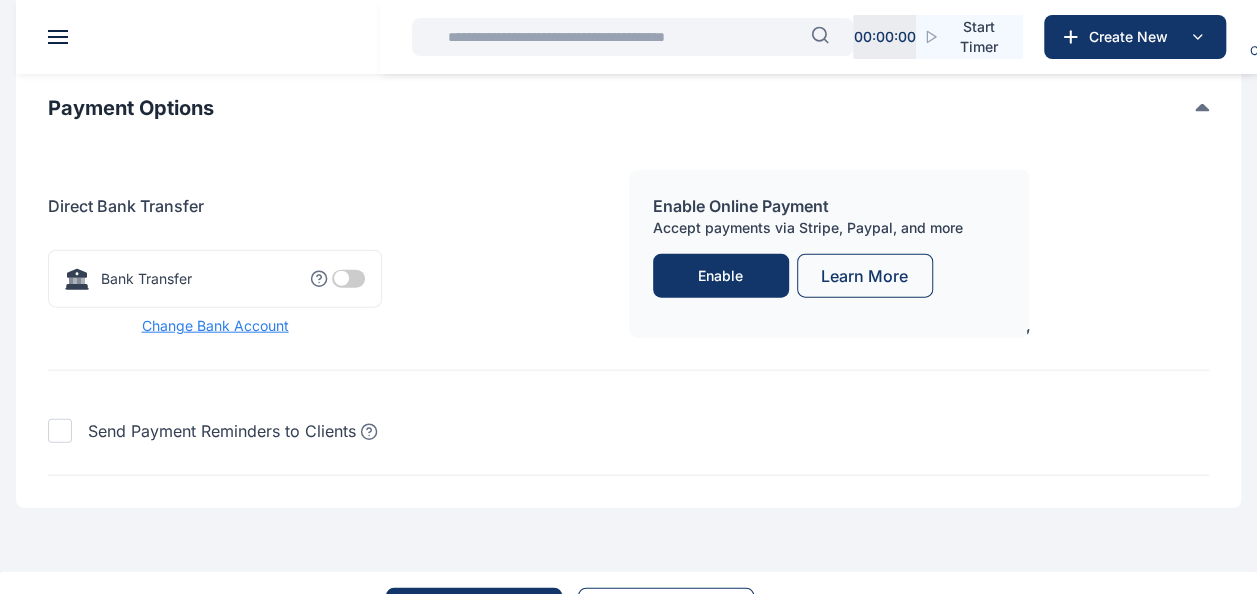 scroll, scrollTop: 2228, scrollLeft: 0, axis: vertical 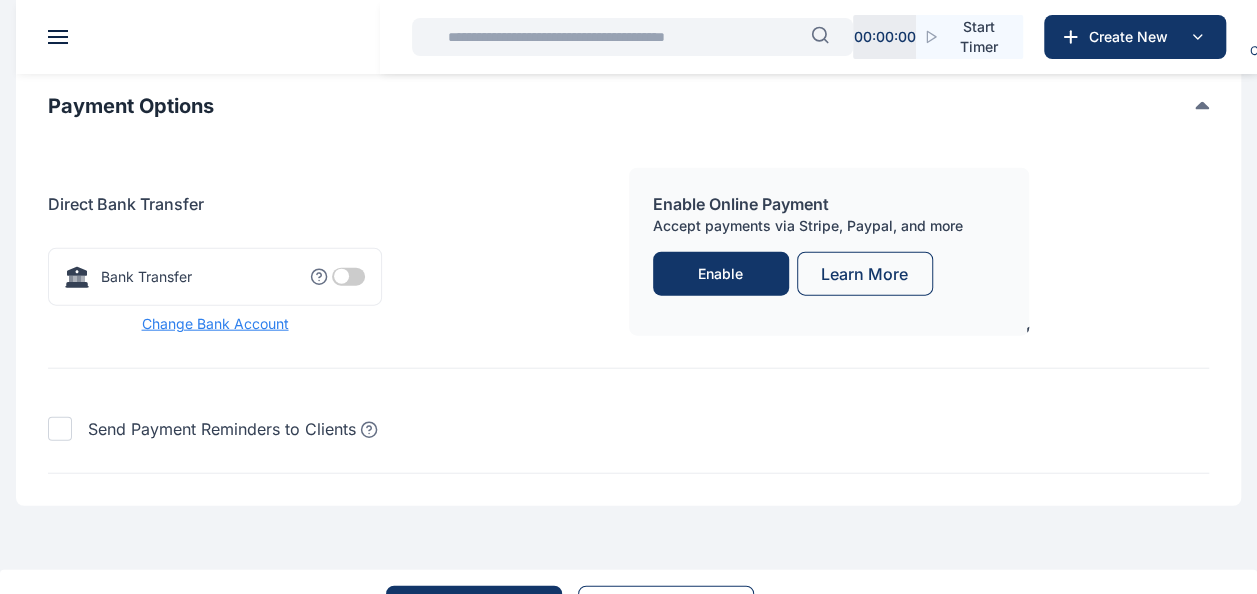 click at bounding box center [348, 277] 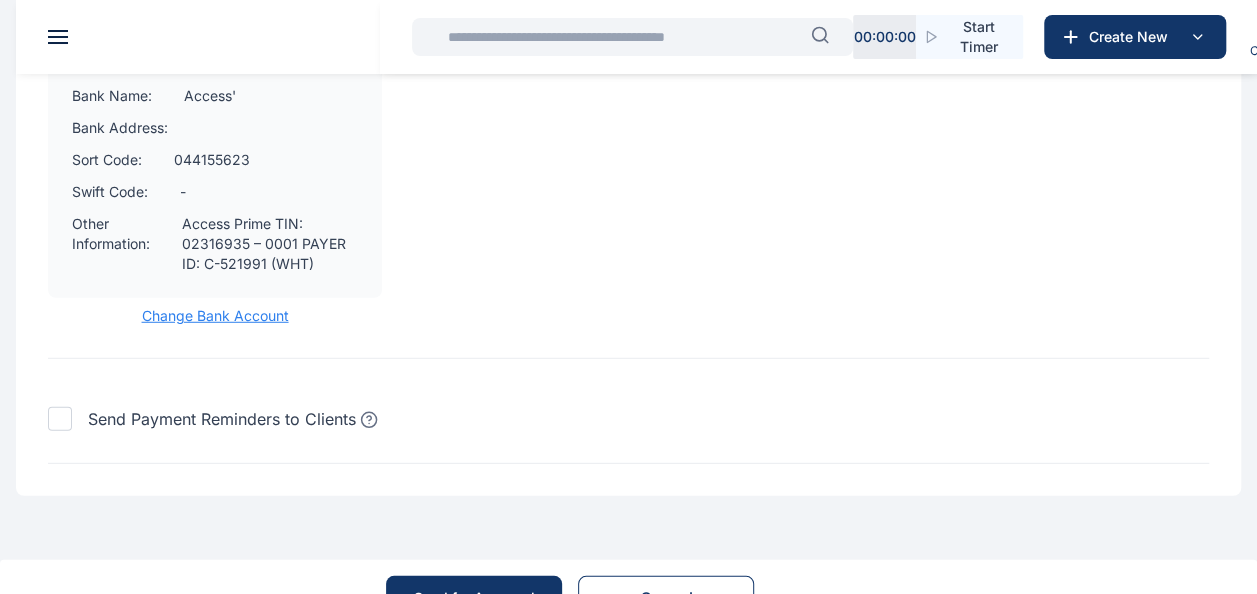 scroll, scrollTop: 2695, scrollLeft: 0, axis: vertical 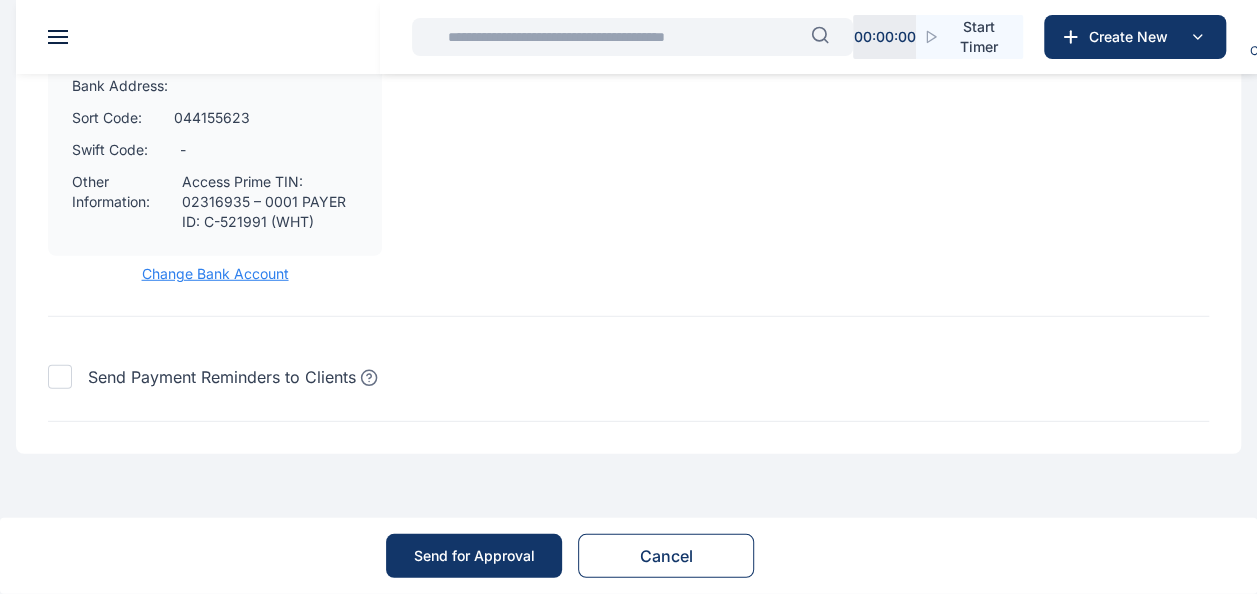 click on "Send for Approval" at bounding box center (474, 556) 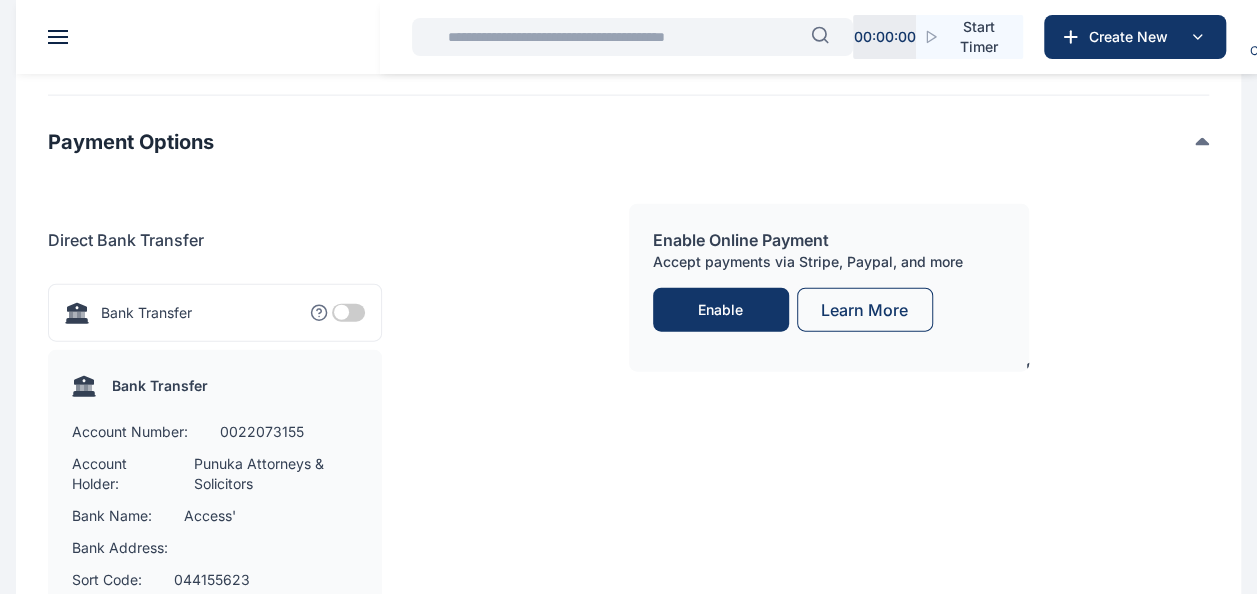 scroll, scrollTop: 2250, scrollLeft: 0, axis: vertical 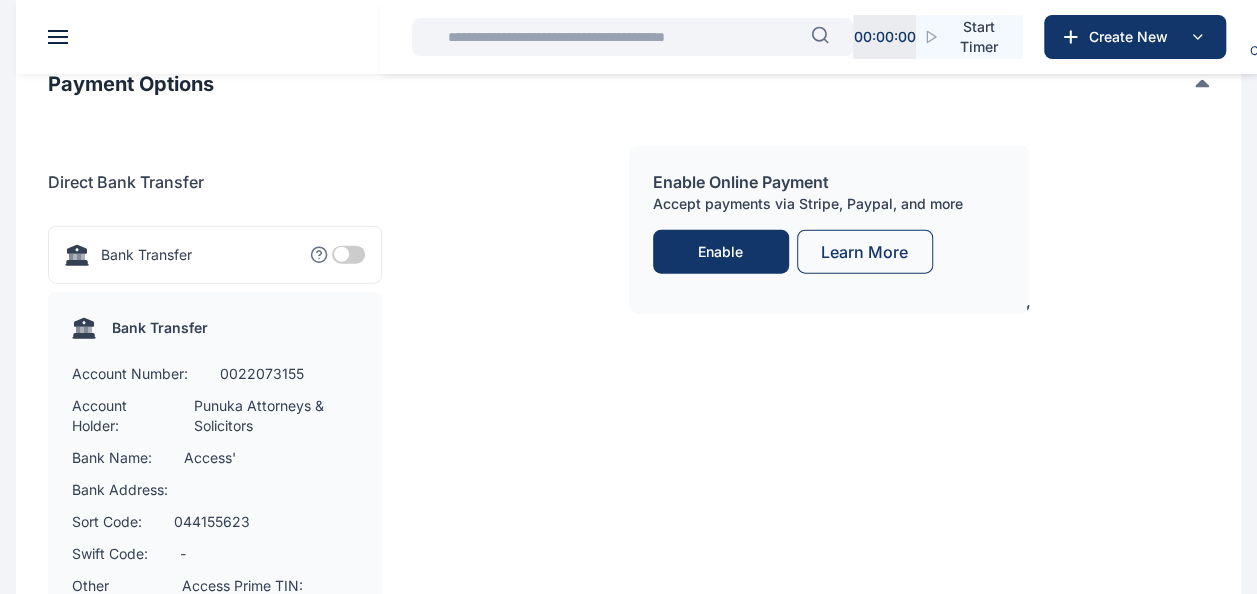 click at bounding box center [644, 37] 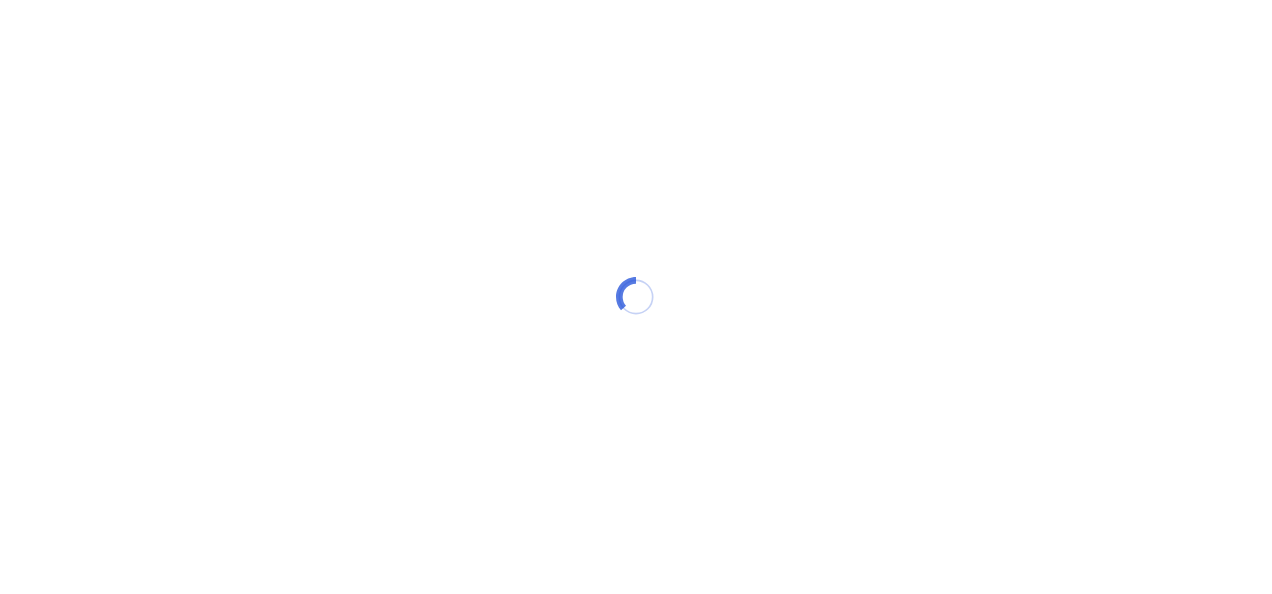 scroll, scrollTop: 0, scrollLeft: 0, axis: both 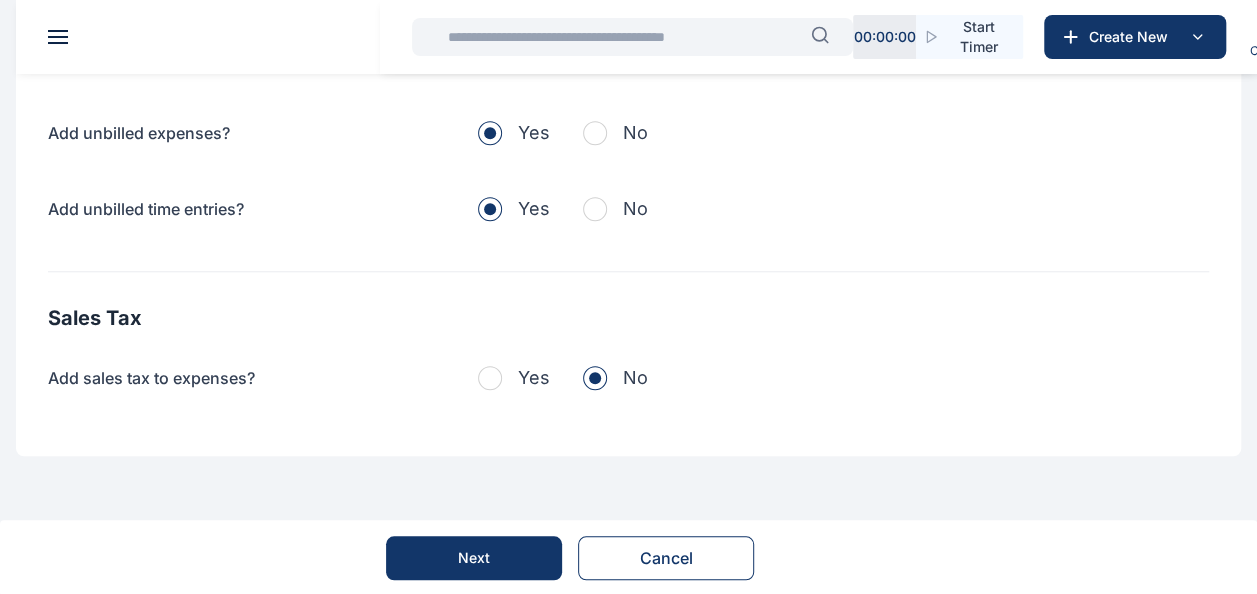 click at bounding box center (58, 37) 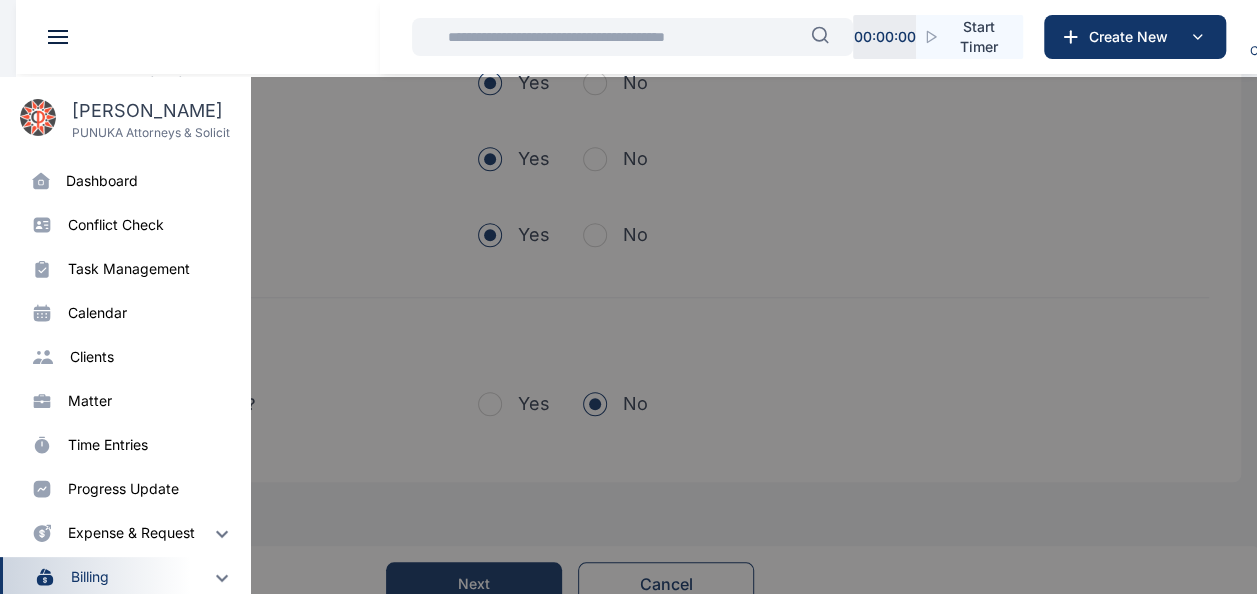 scroll, scrollTop: 818, scrollLeft: 0, axis: vertical 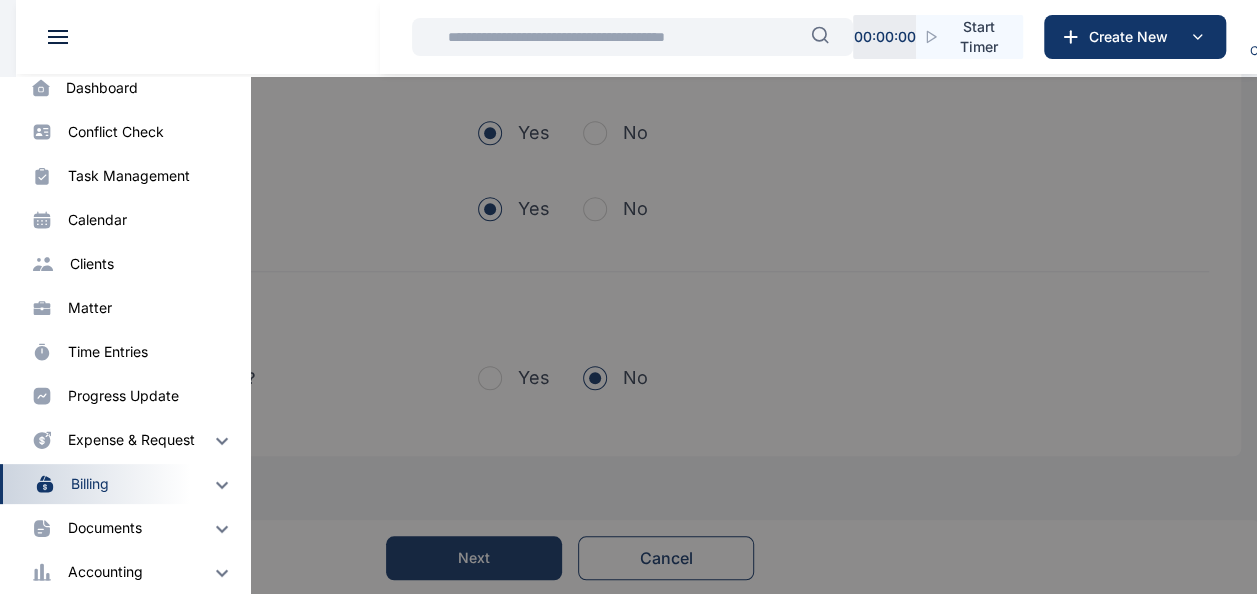 click at bounding box center (222, 484) 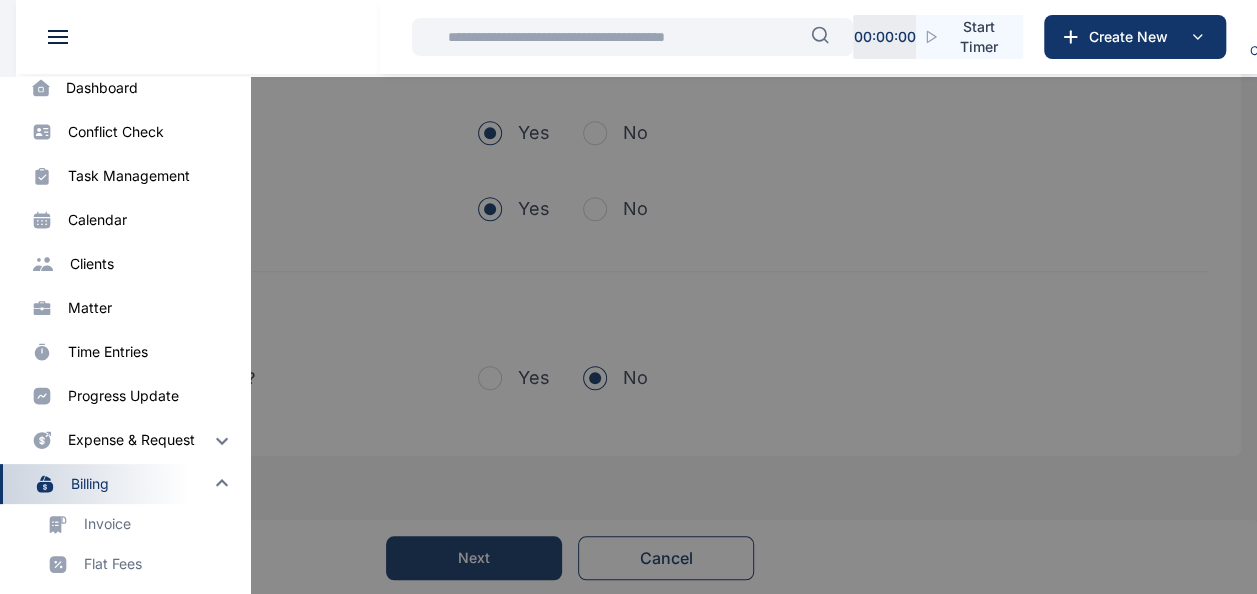 click on "Invoice" at bounding box center [107, 524] 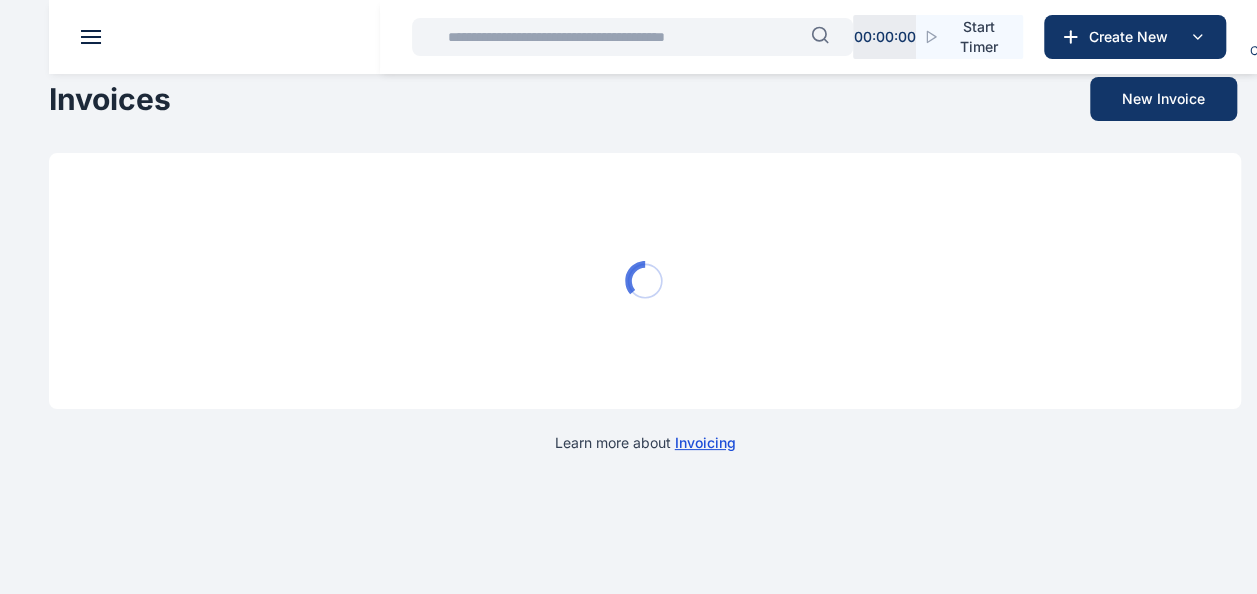 scroll, scrollTop: 0, scrollLeft: 0, axis: both 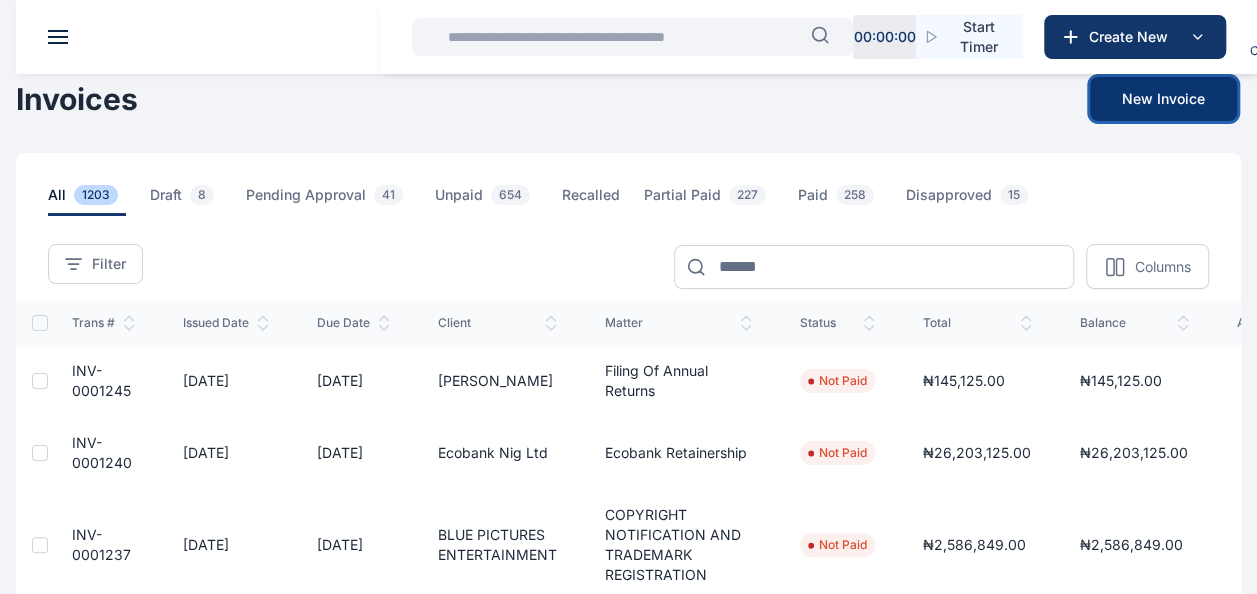 click on "New Invoice" at bounding box center (1163, 99) 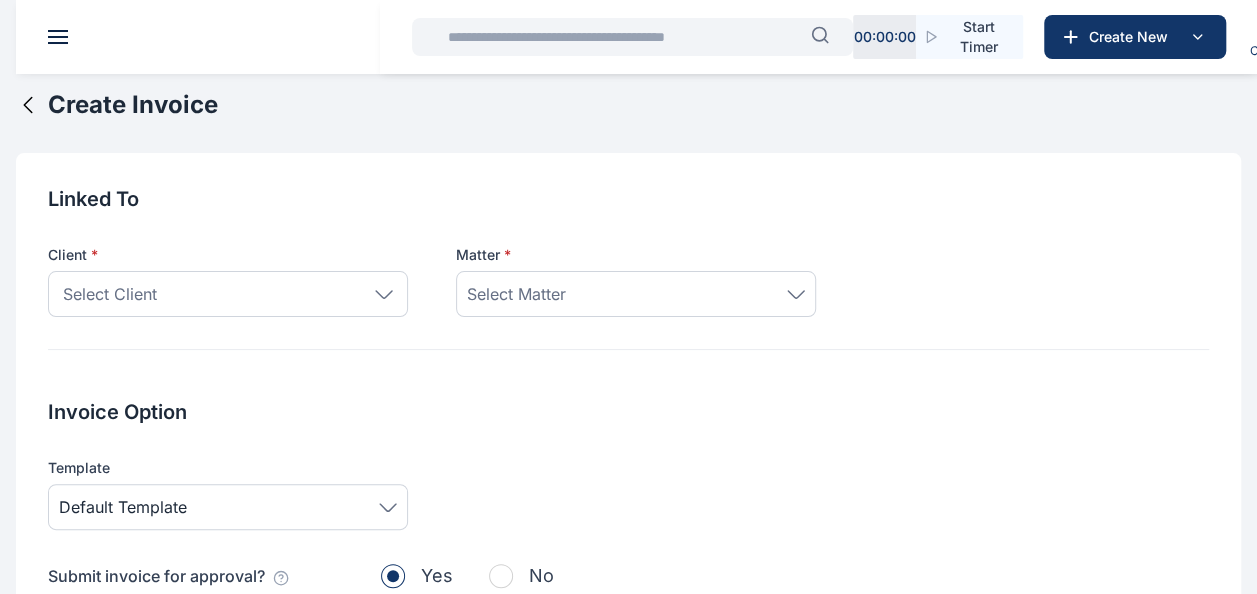 click on "Select Client" at bounding box center [228, 294] 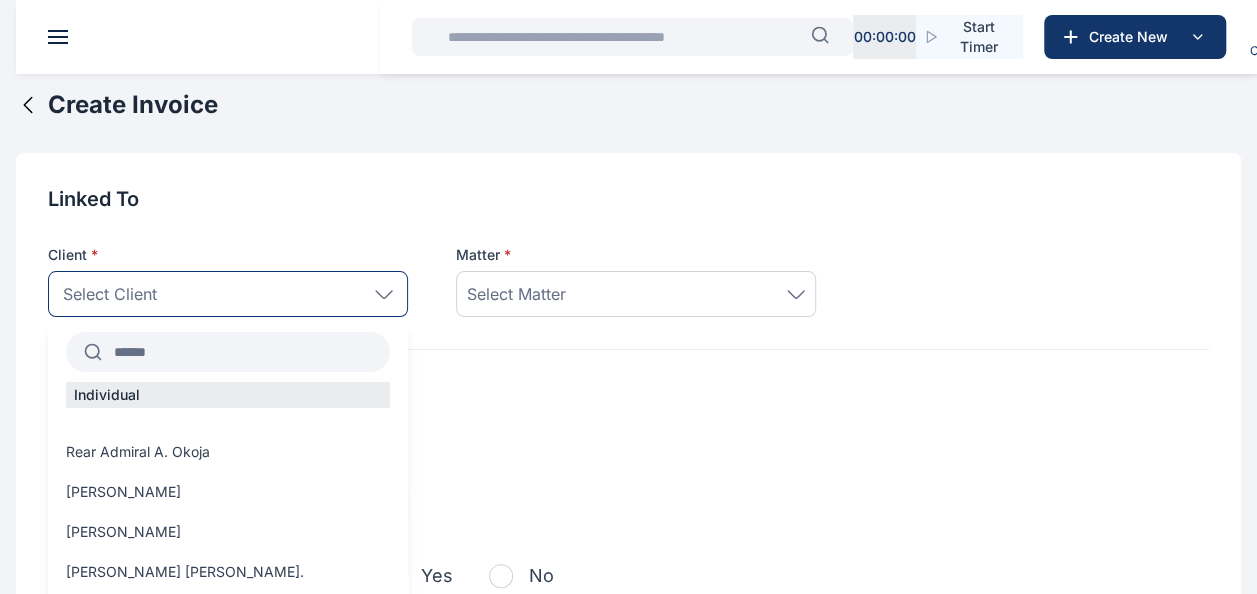 click at bounding box center (246, 352) 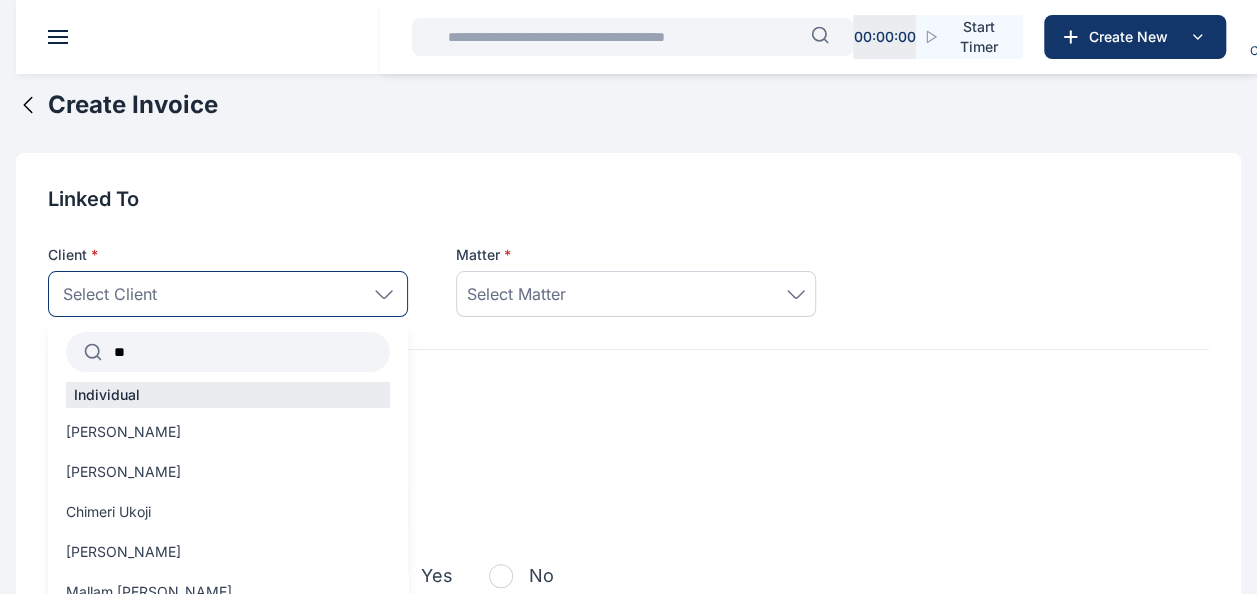 type on "*" 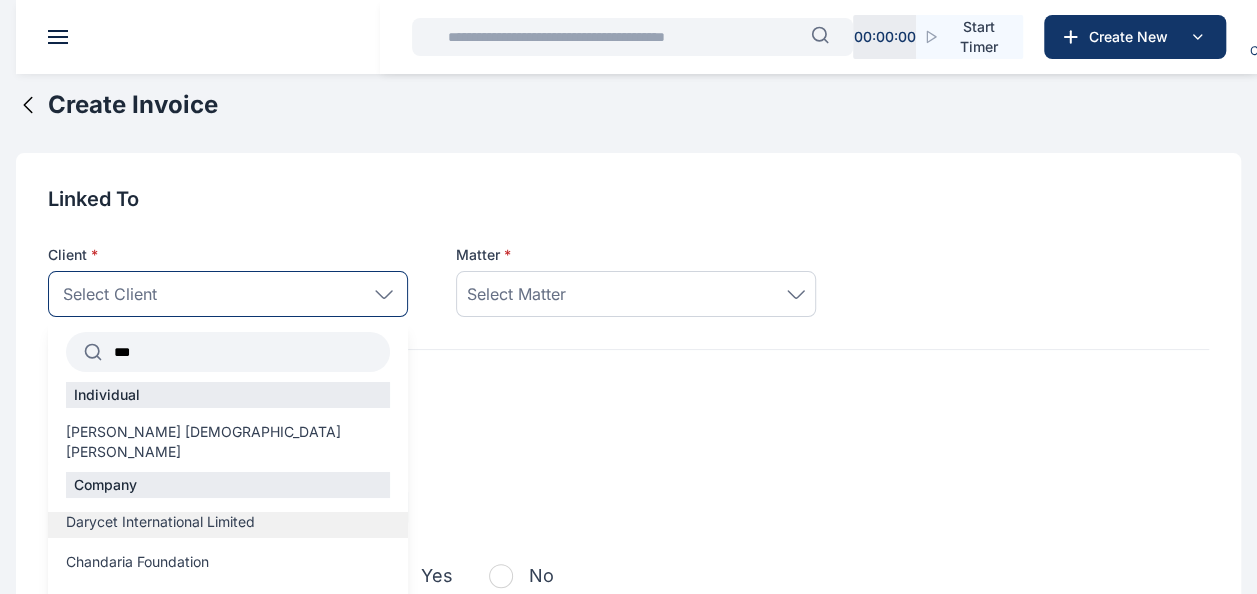 type on "***" 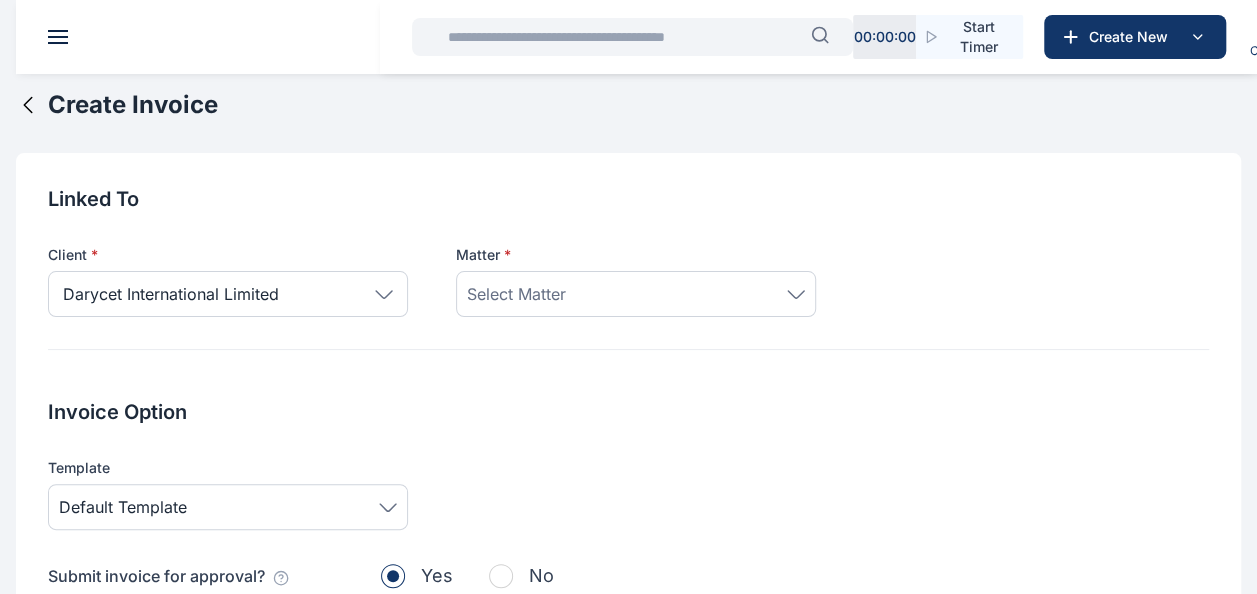 click on "Select Matter" at bounding box center [516, 294] 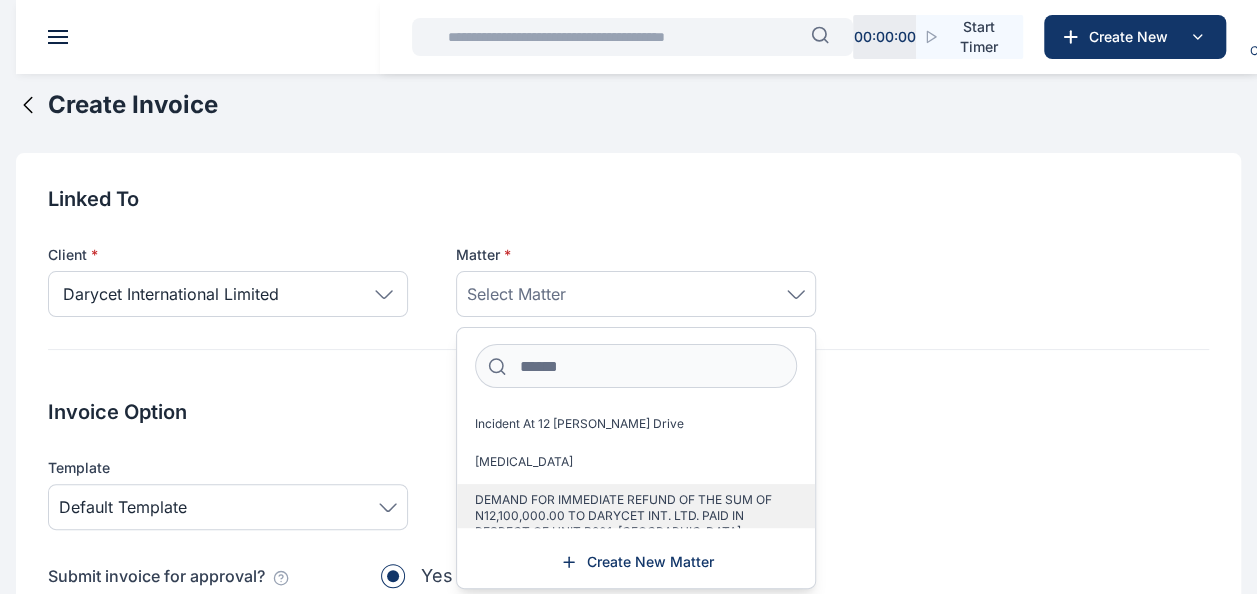 scroll, scrollTop: 128, scrollLeft: 0, axis: vertical 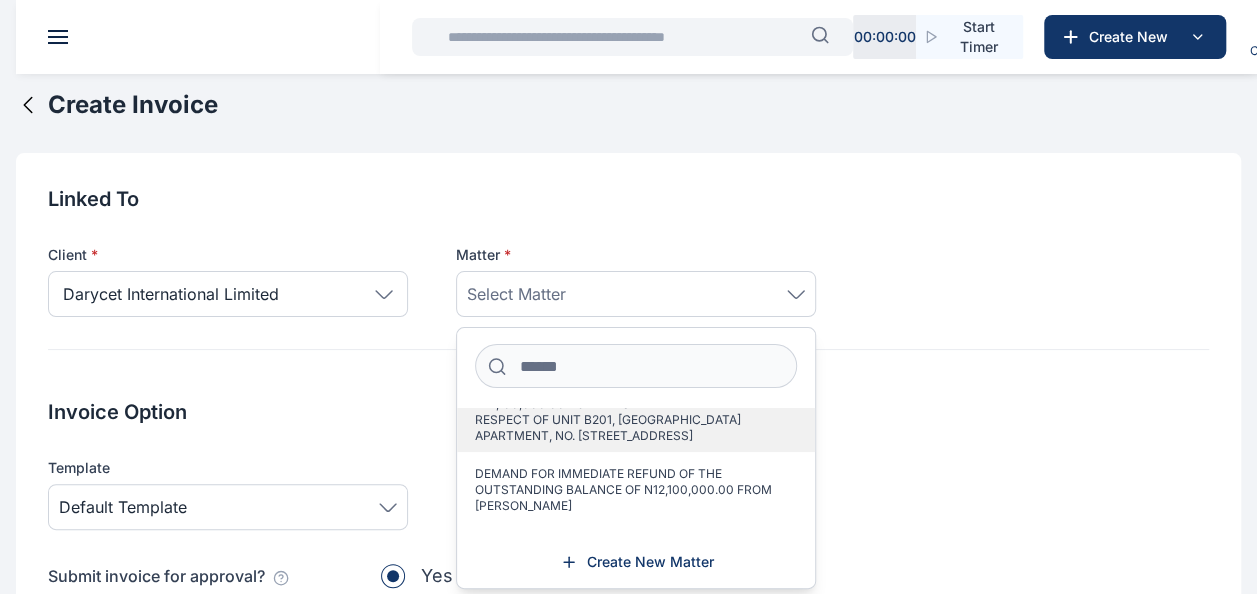 click on "DEMAND FOR IMMEDIATE REFUND OF THE OUTSTANDING BALANCE OF N12,100,000.00 FROM [PERSON_NAME]" at bounding box center (628, 490) 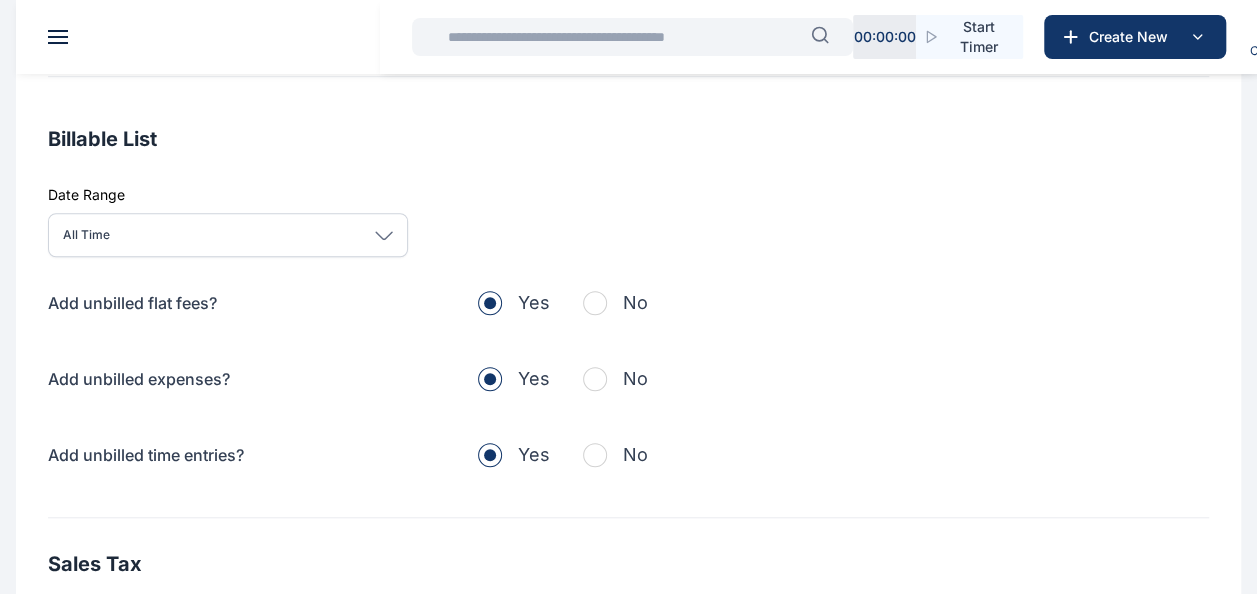 scroll, scrollTop: 629, scrollLeft: 0, axis: vertical 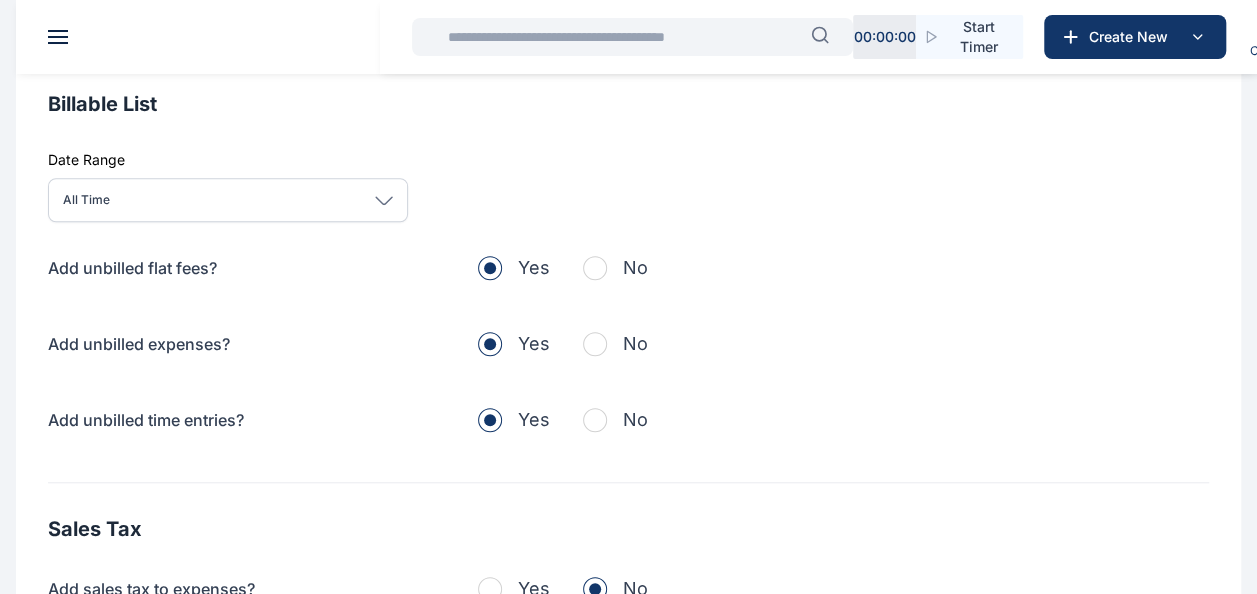 click on "Billable List Date Range All Time [DATE] This week This month This year All time Custom dates Add unbilled flat fees? Yes No Add unbilled expenses? Yes No Add unbilled time entries? Yes No" at bounding box center [628, 286] 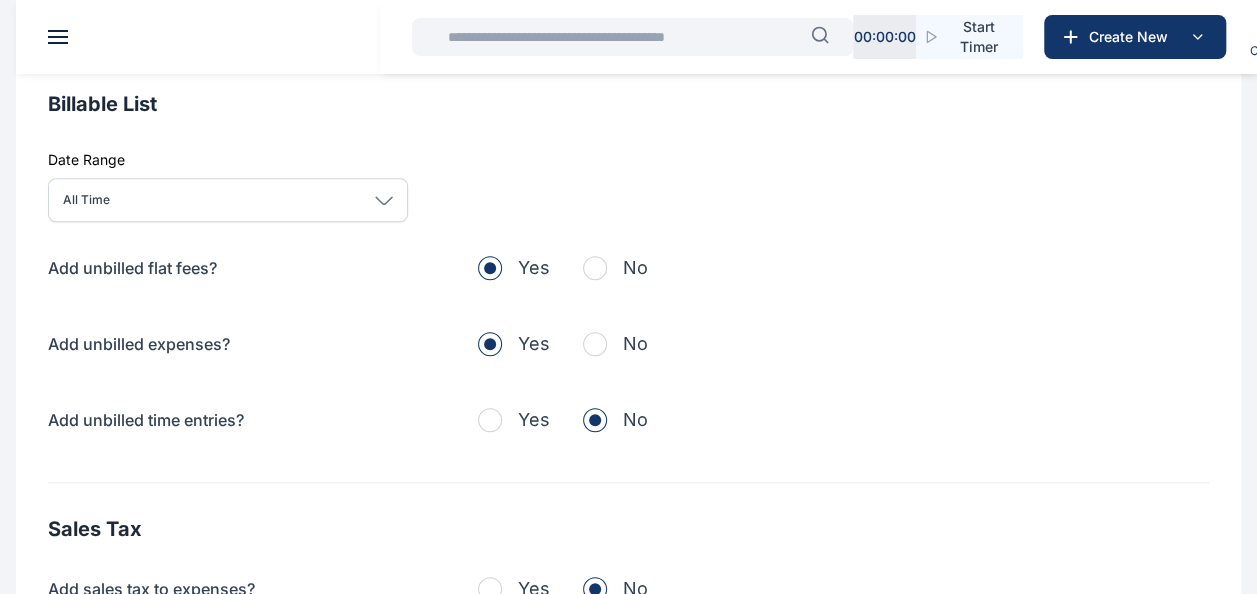 click at bounding box center (595, 344) 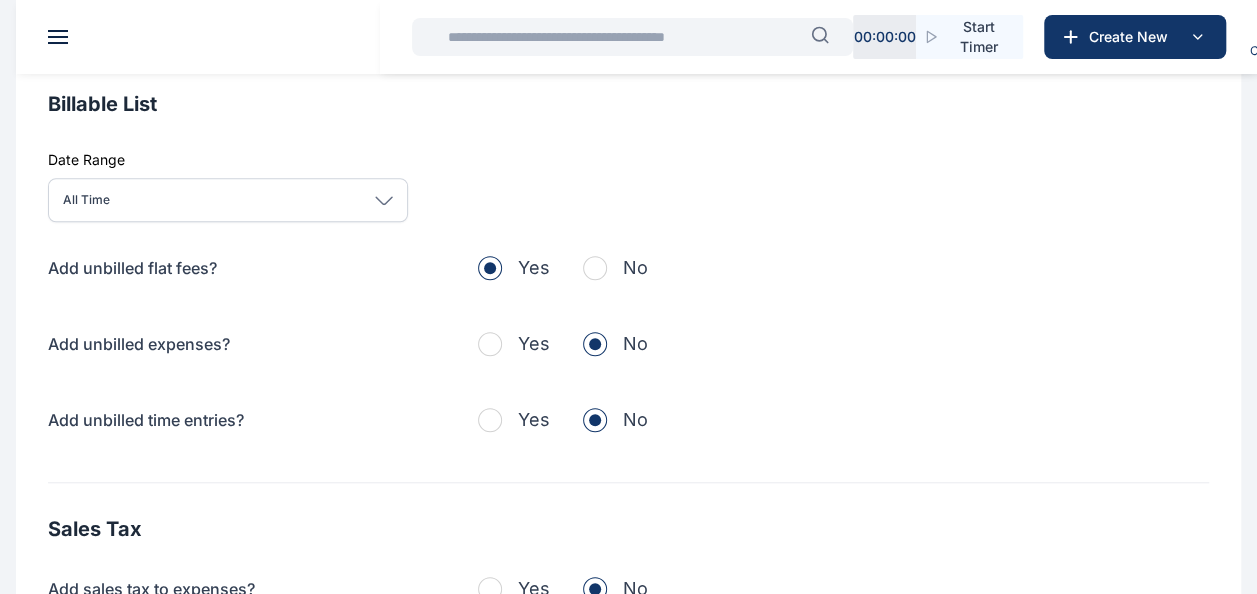 click at bounding box center (595, 268) 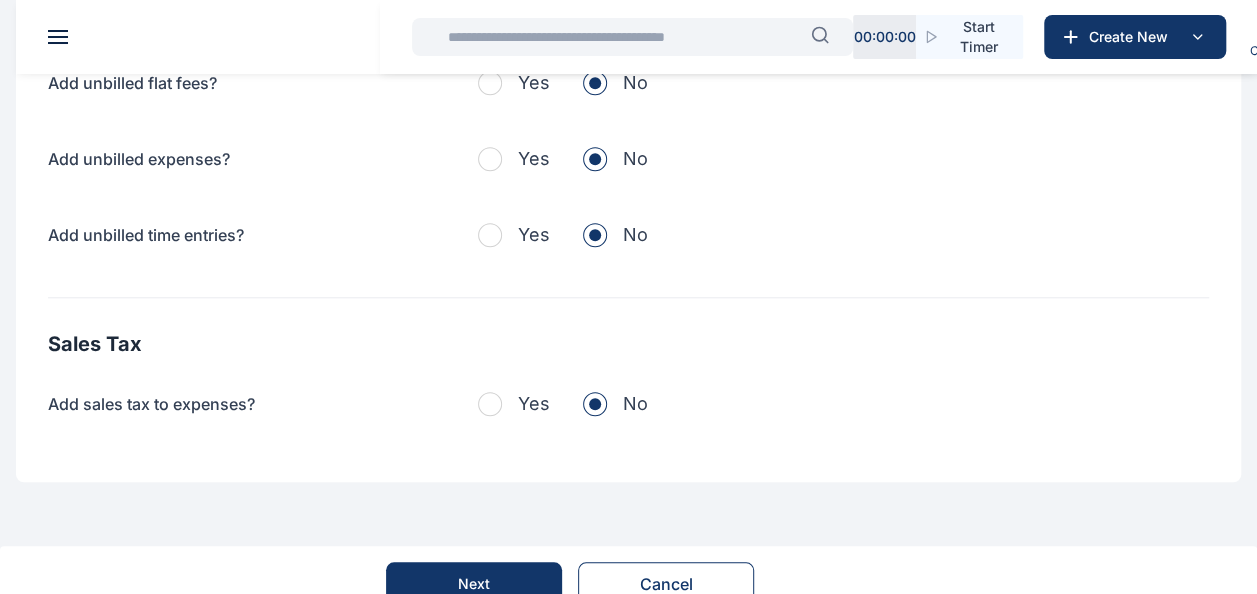 scroll, scrollTop: 815, scrollLeft: 0, axis: vertical 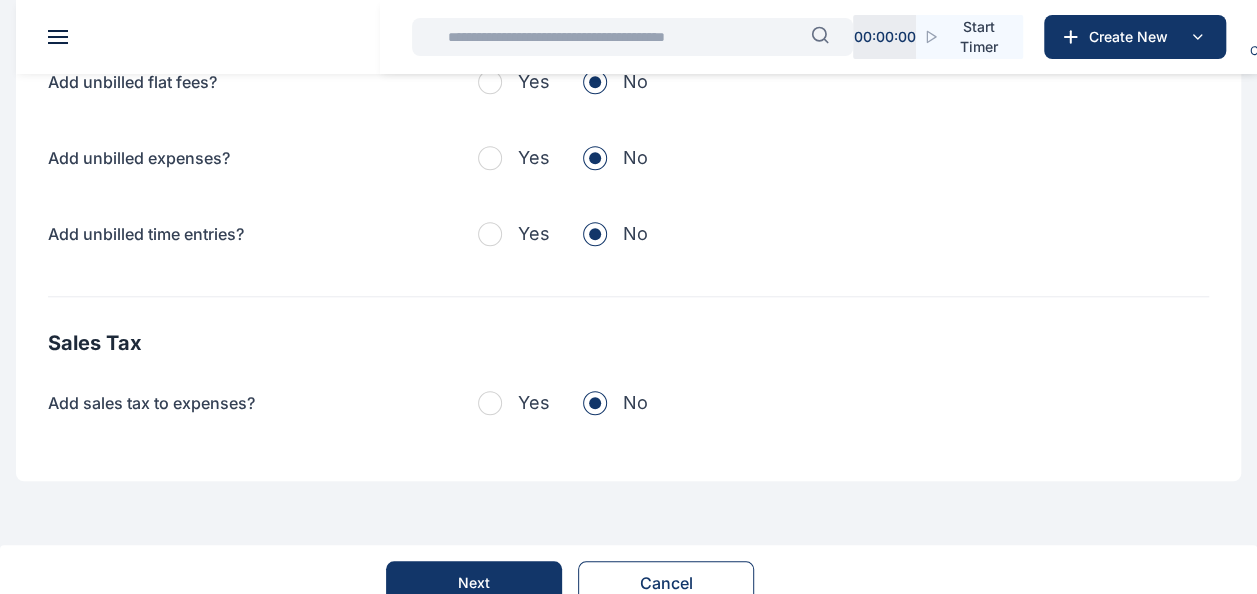 click on "Next" at bounding box center (474, 583) 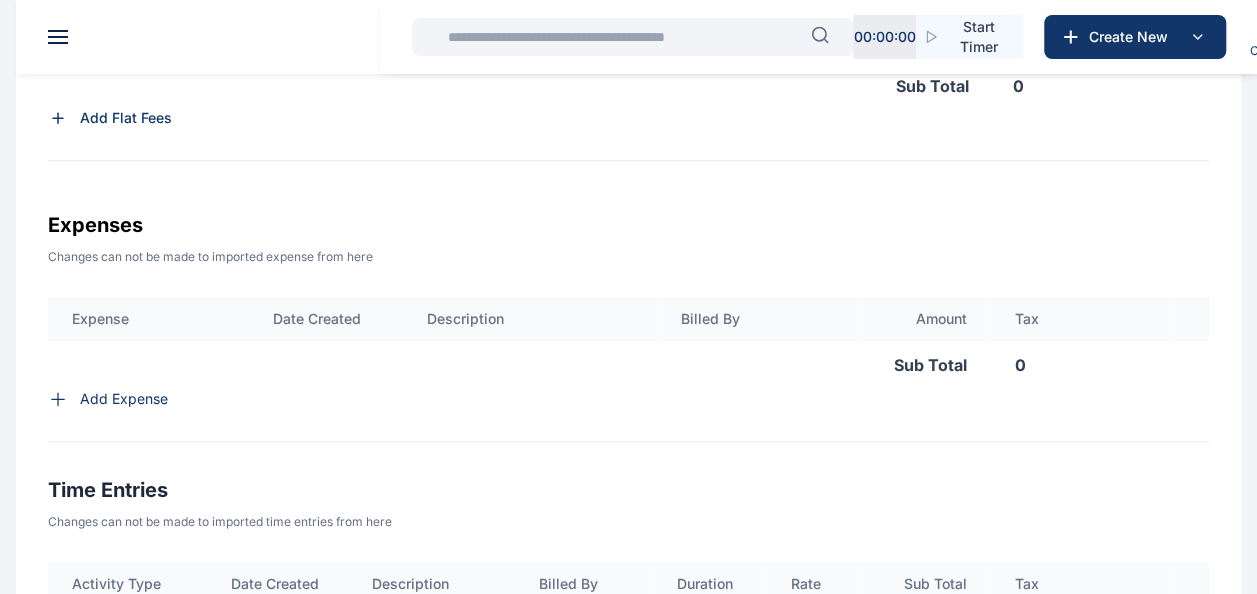 click on "Time Entries Changes can not be made to imported time entries from here Activity Type Date Created Description Billed By Duration Rate Sub Total Tax   Sub Total   0 Add Time Entry" at bounding box center [628, 606] 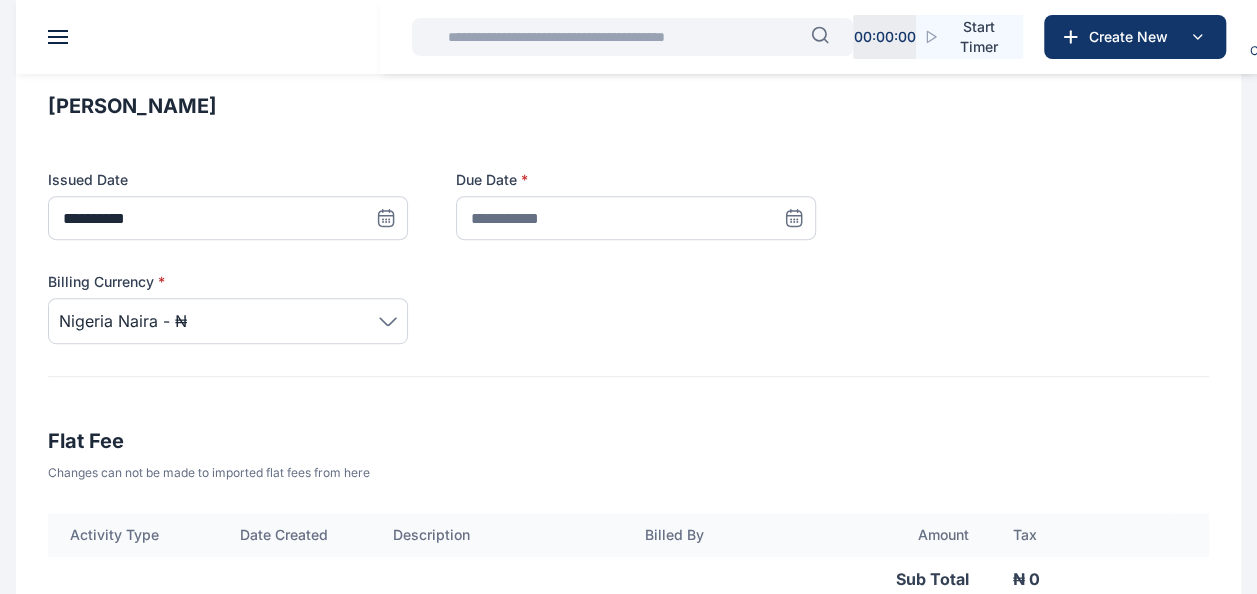 scroll, scrollTop: 362, scrollLeft: 0, axis: vertical 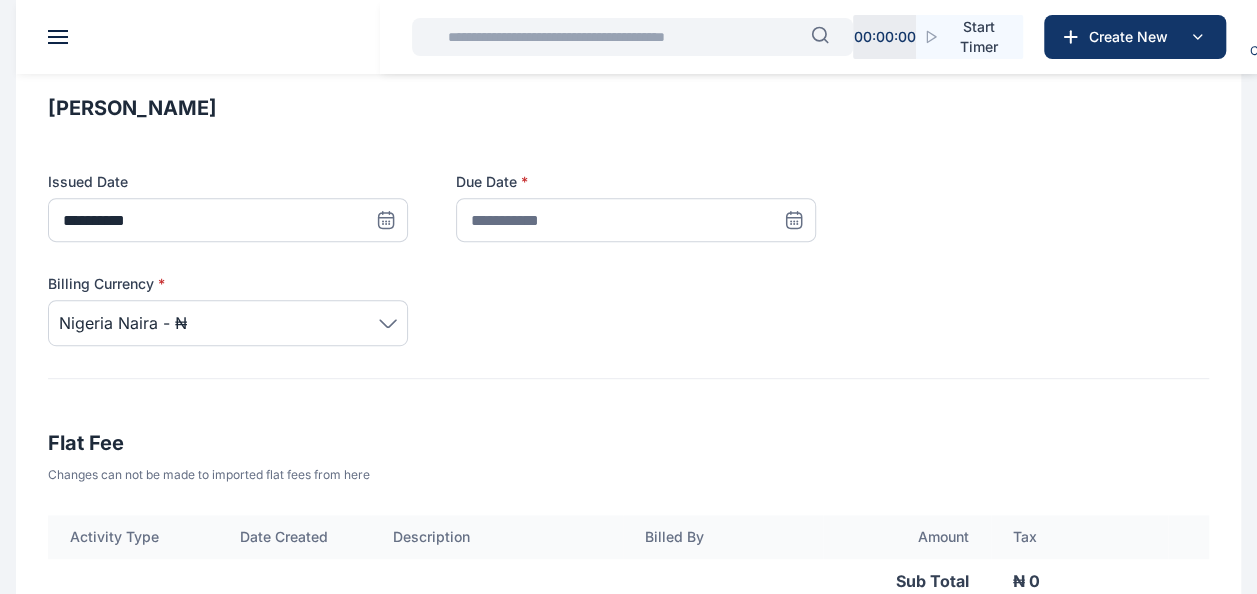 click 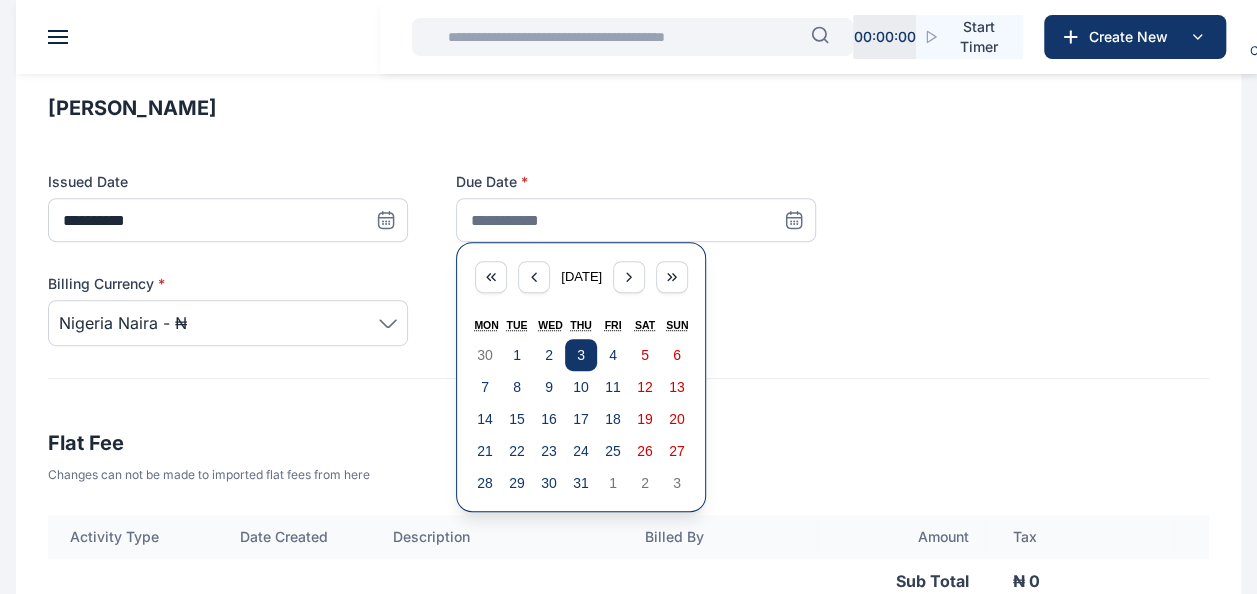 click on "3" at bounding box center [581, 355] 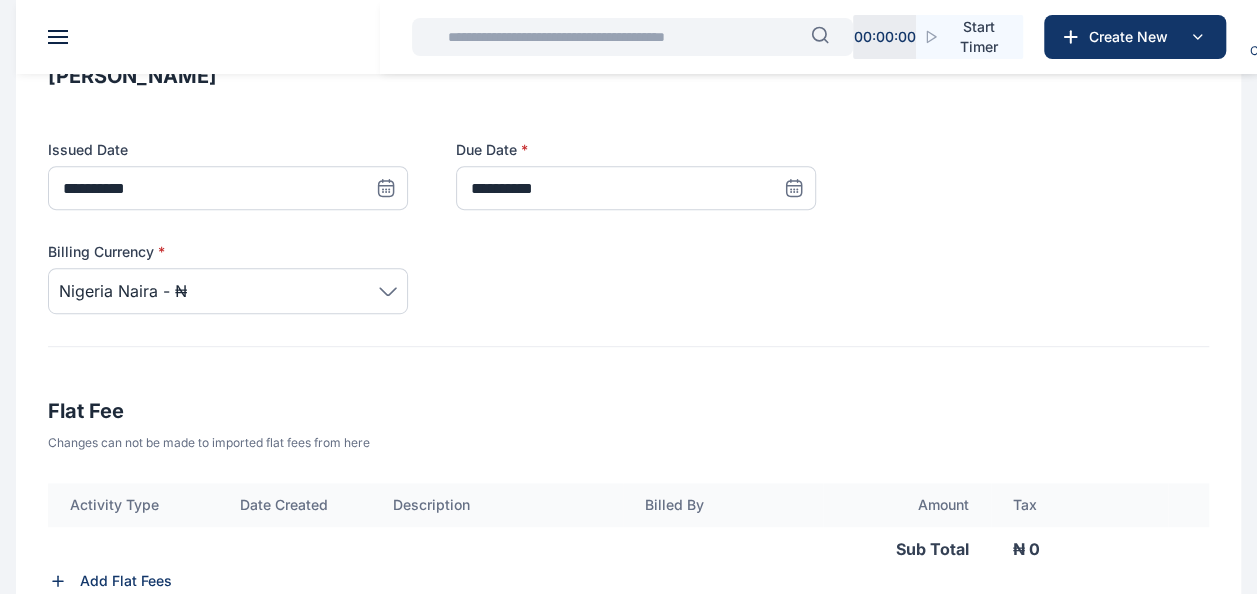 scroll, scrollTop: 394, scrollLeft: 0, axis: vertical 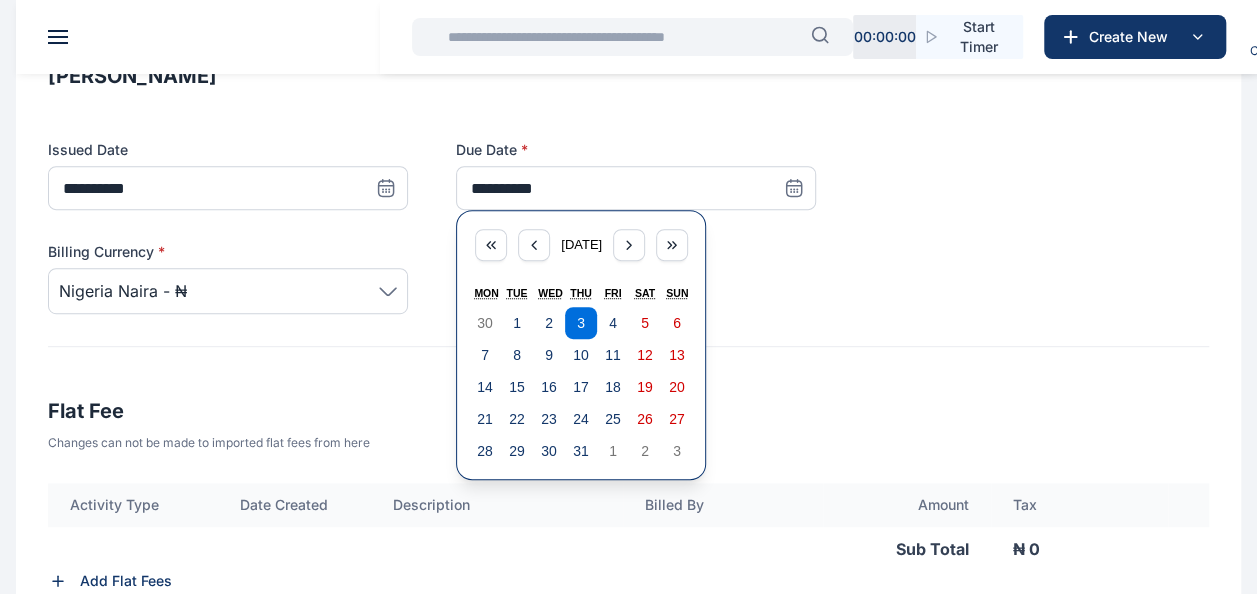 click at bounding box center [386, 188] 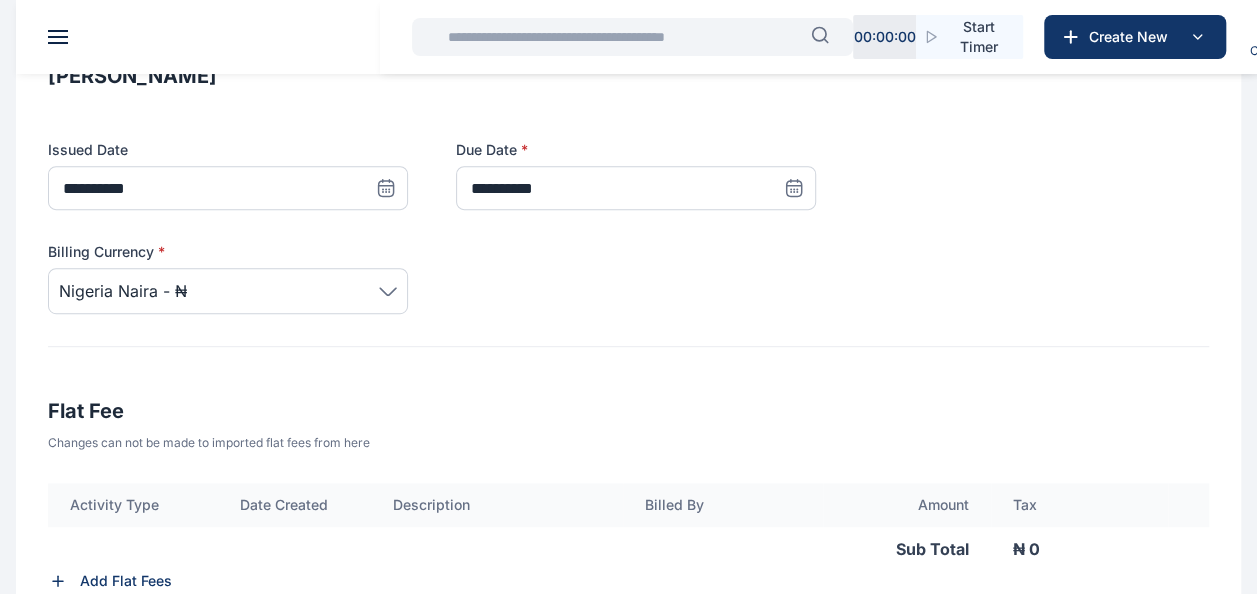 click 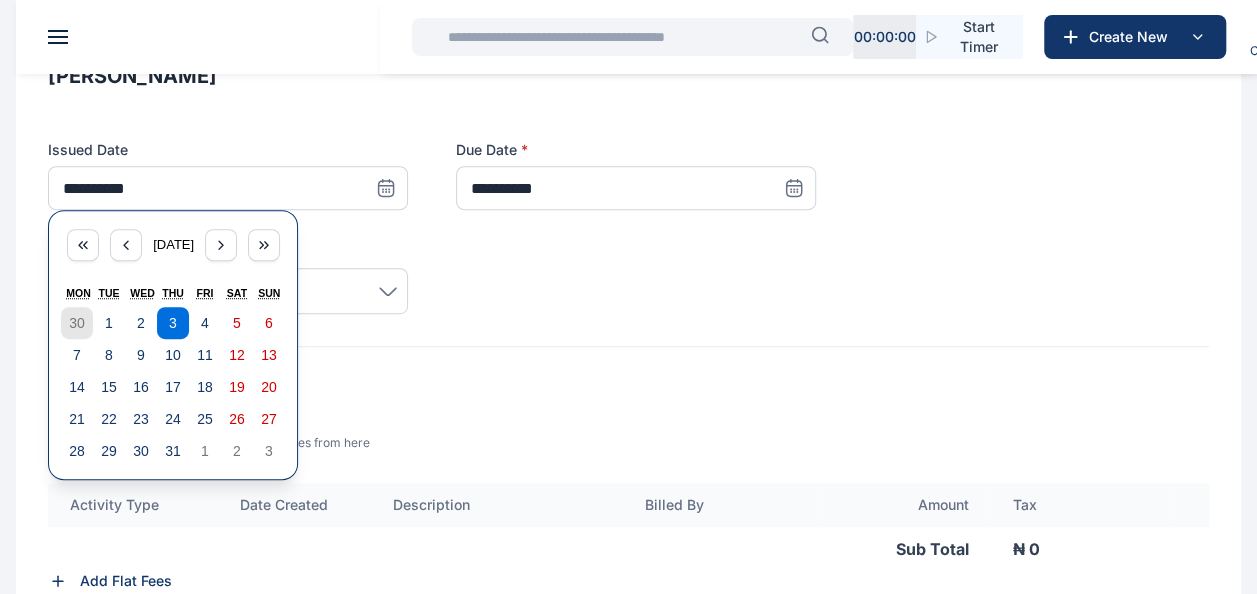 click on "30" at bounding box center [77, 323] 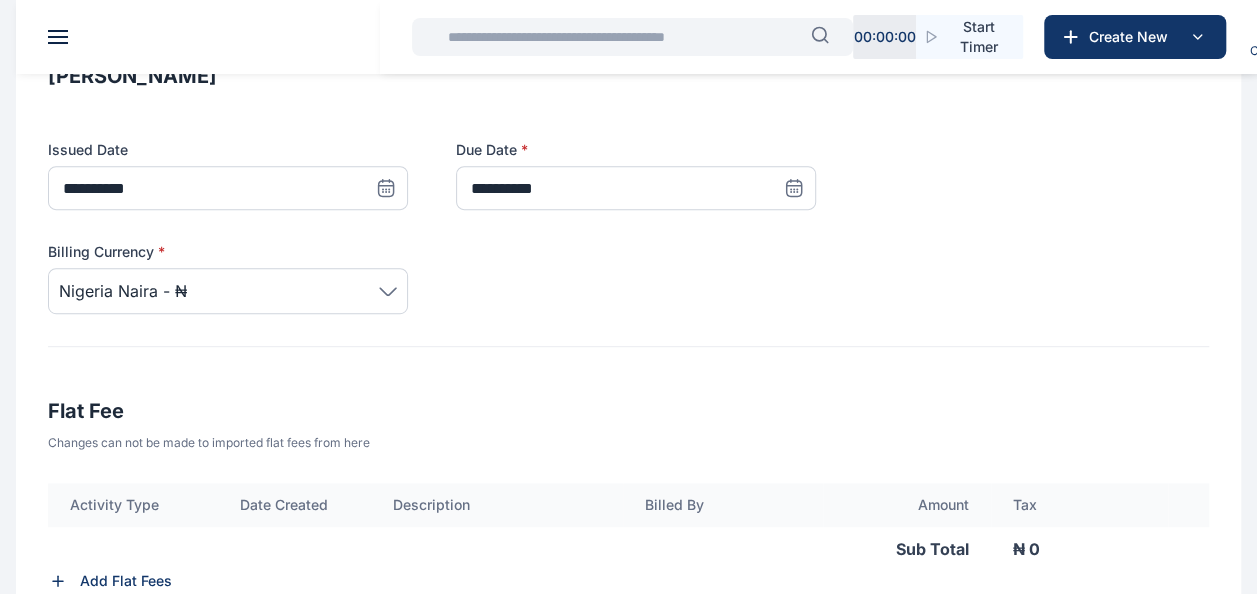 click 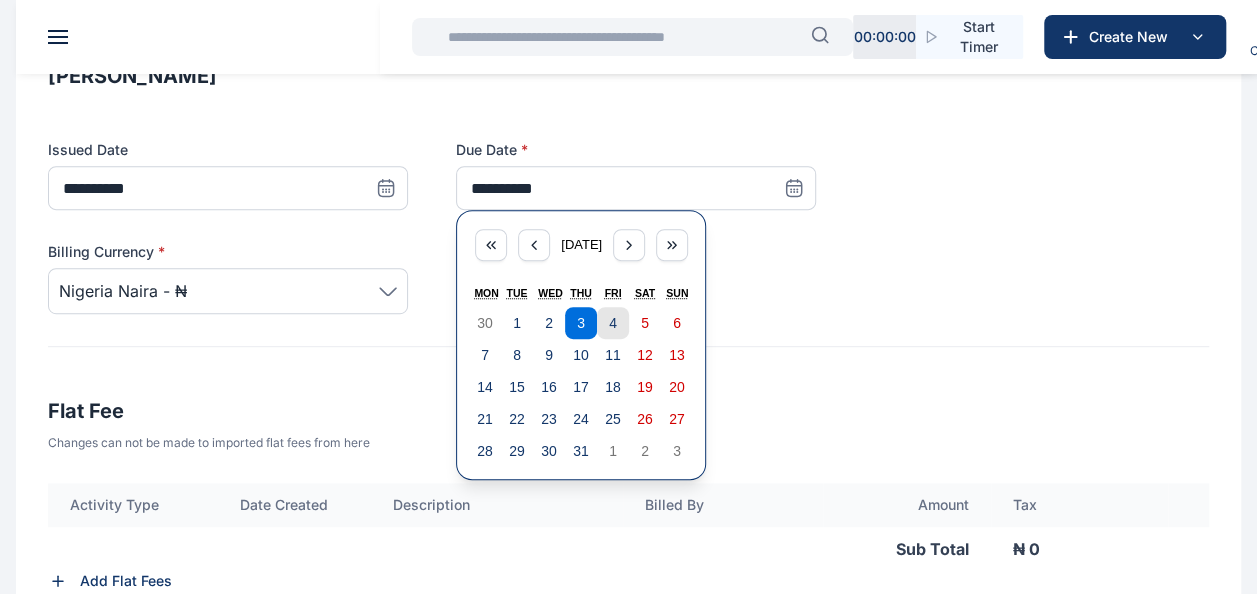 click on "4" at bounding box center (613, 323) 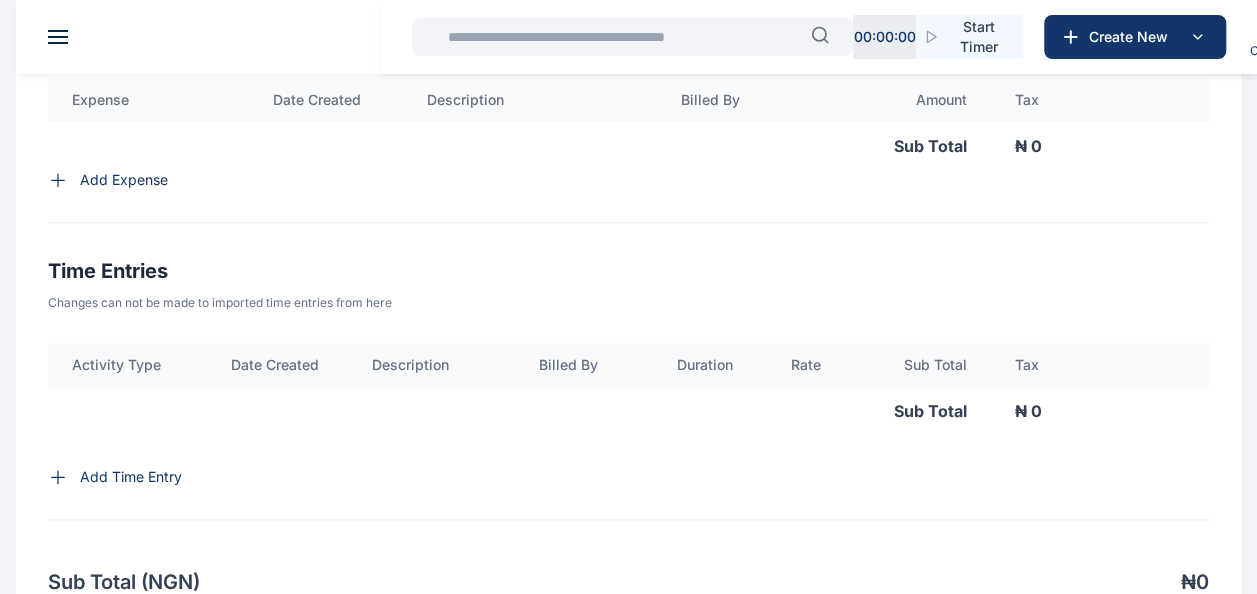 scroll, scrollTop: 1078, scrollLeft: 0, axis: vertical 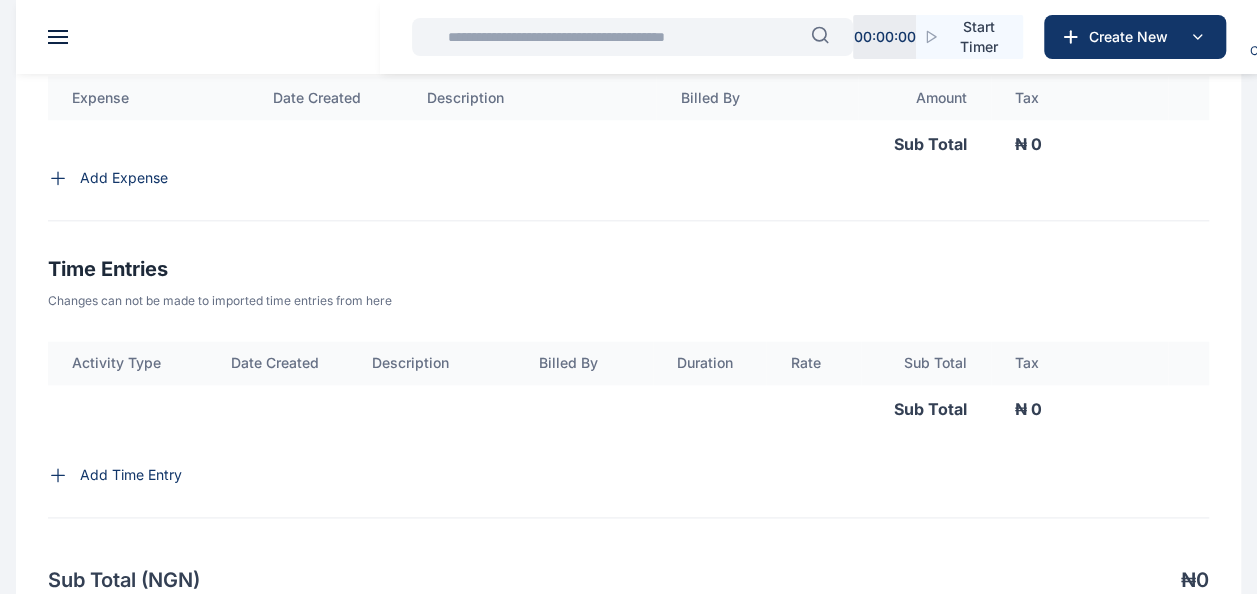 click 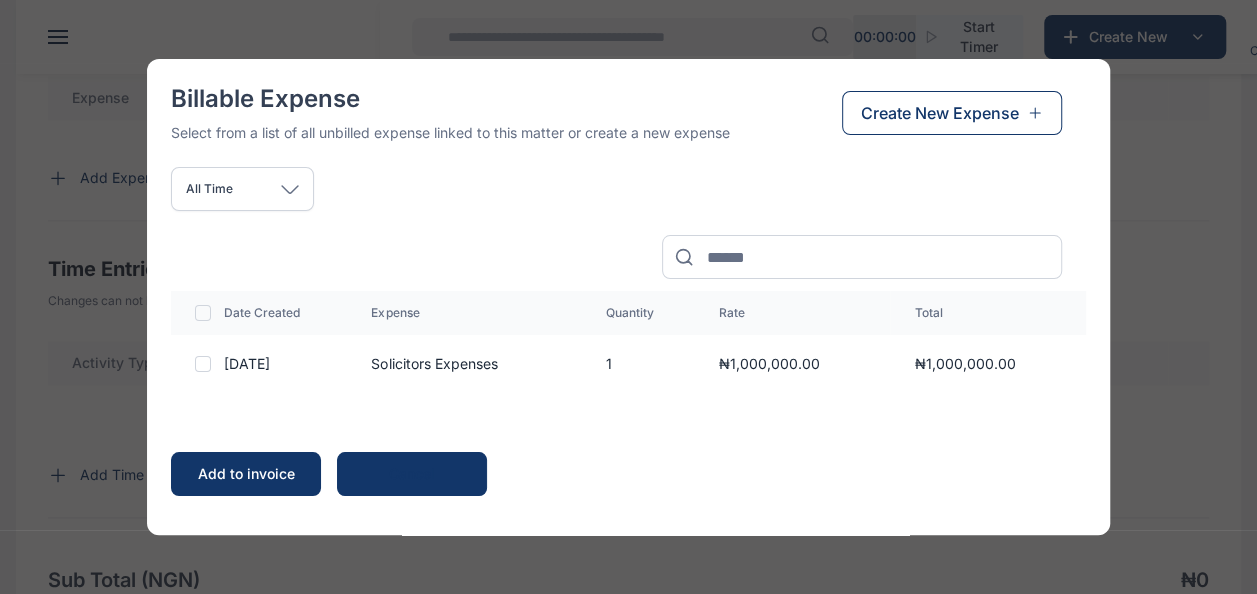 click at bounding box center [205, 364] 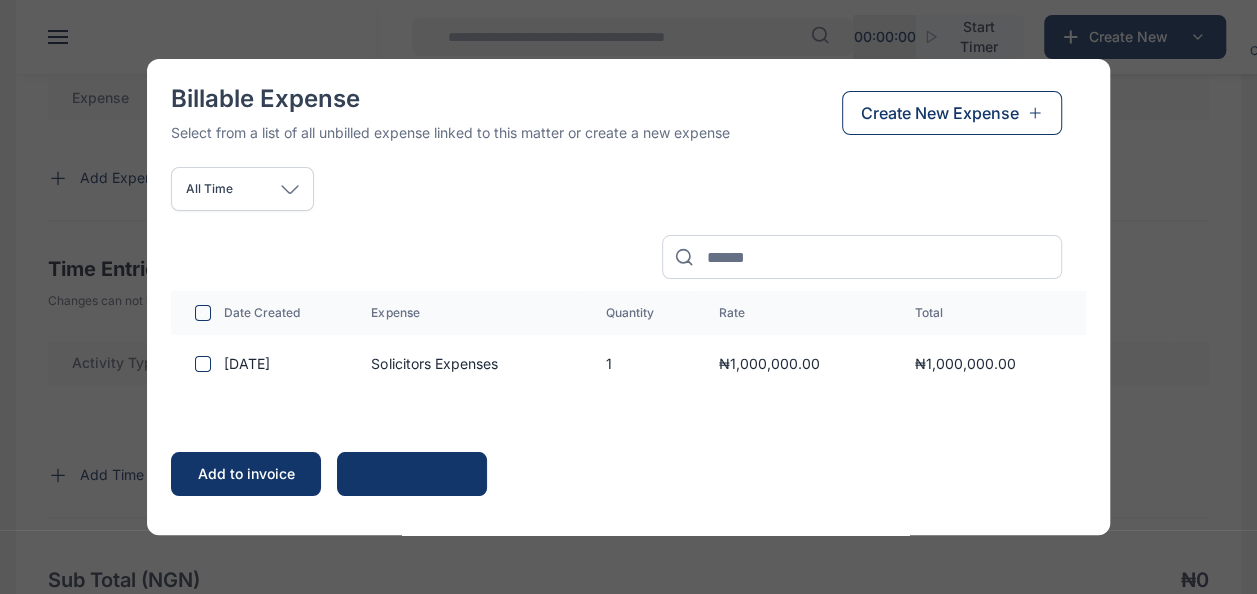 click 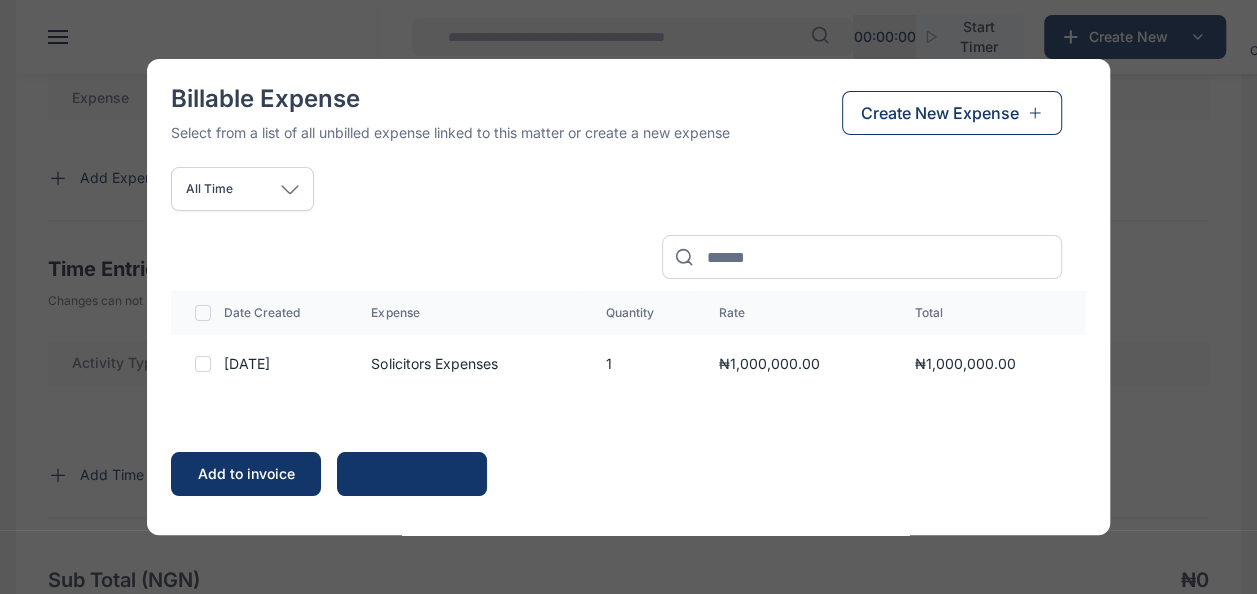 click at bounding box center (203, 364) 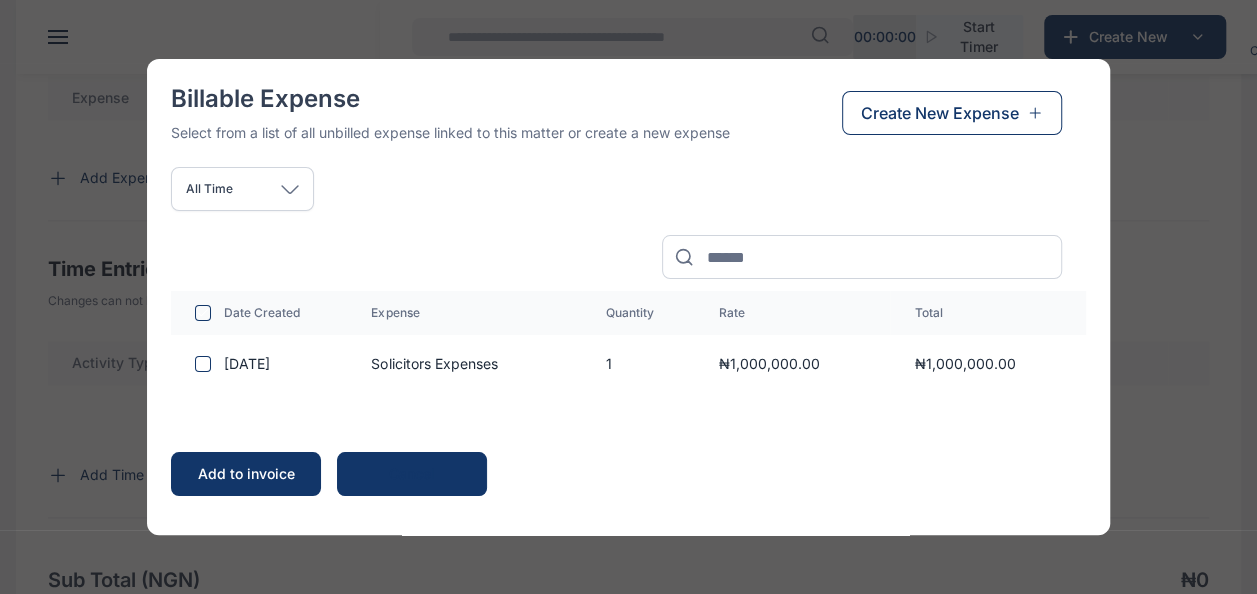 click on "Add to invoice" at bounding box center [246, 474] 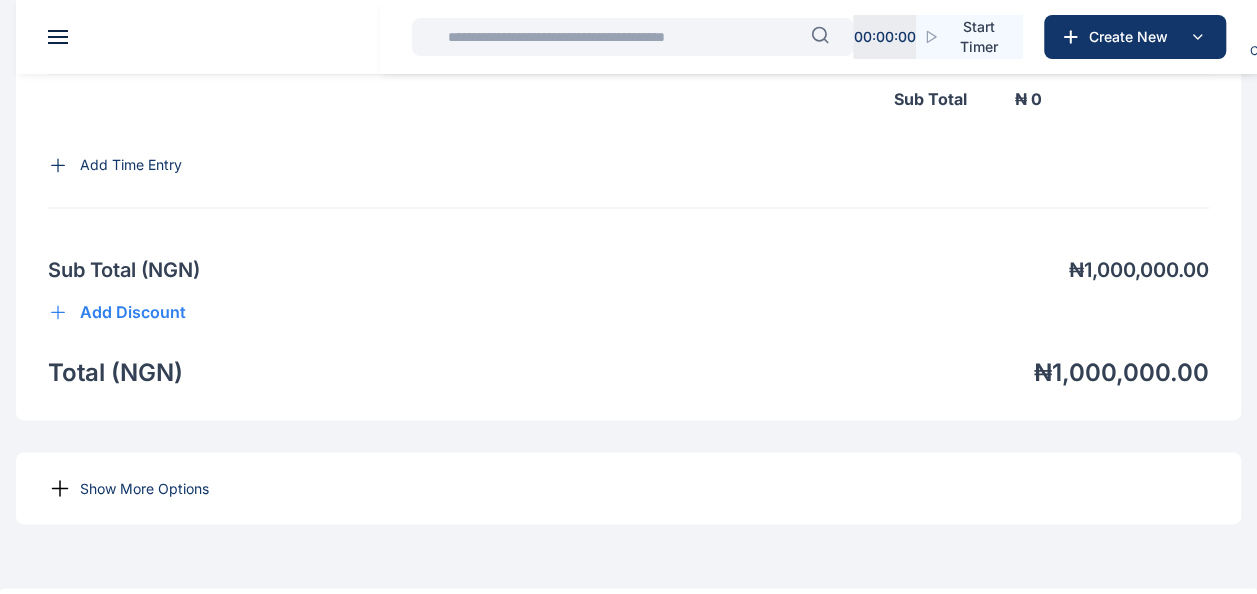 scroll, scrollTop: 1647, scrollLeft: 0, axis: vertical 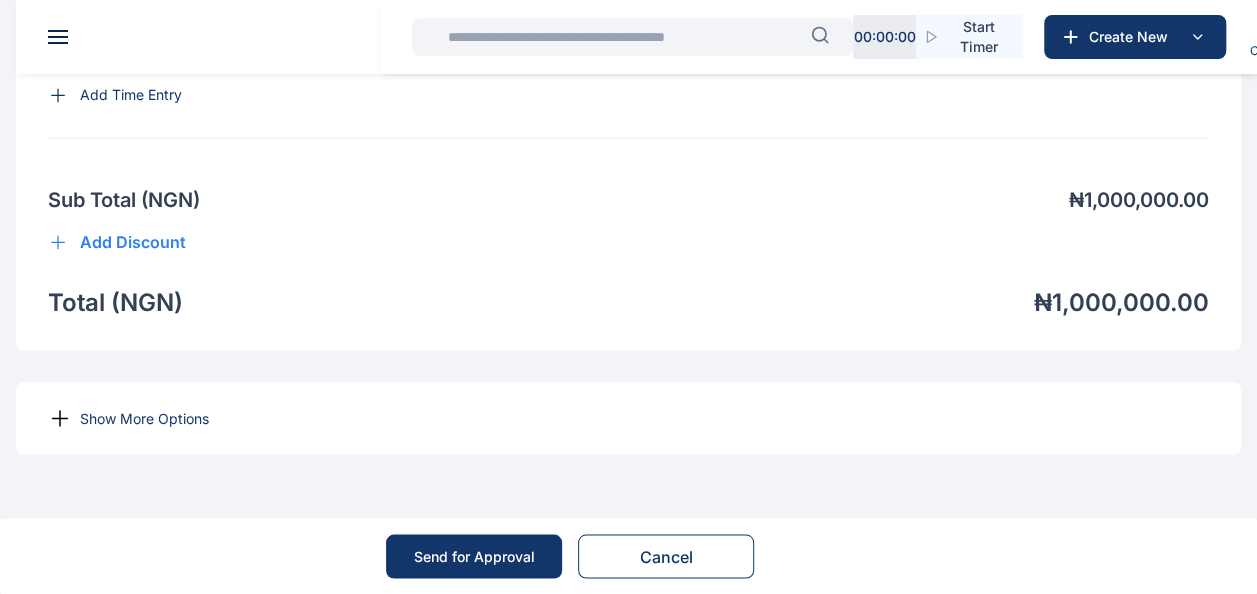 click on "Show More Options" at bounding box center [144, 418] 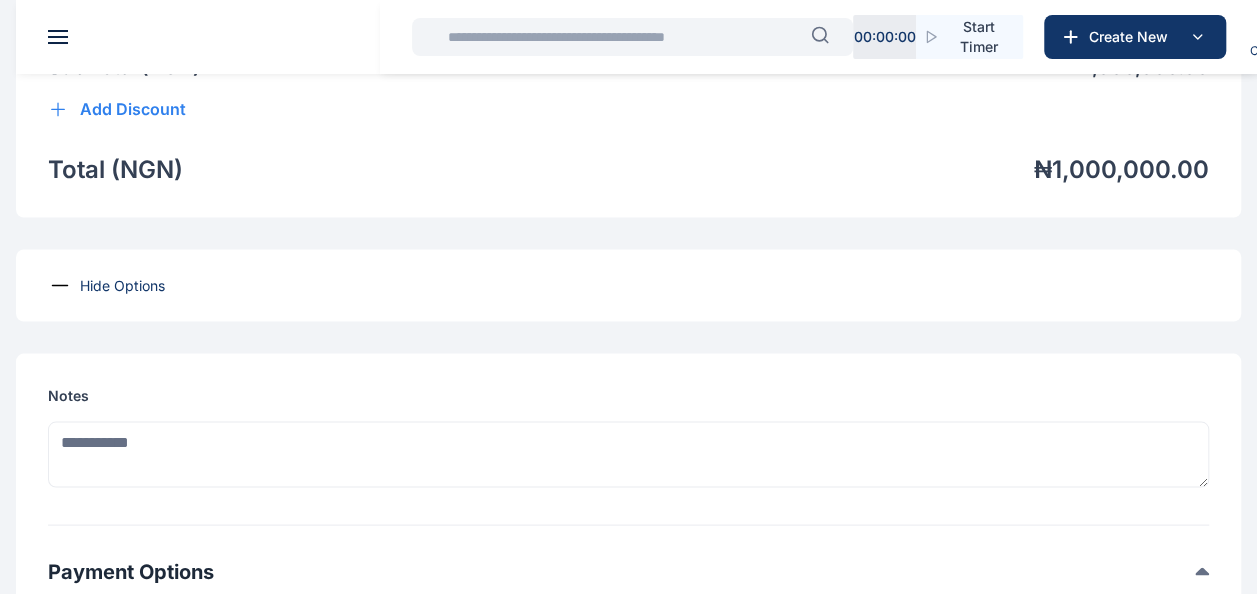 scroll, scrollTop: 1724, scrollLeft: 0, axis: vertical 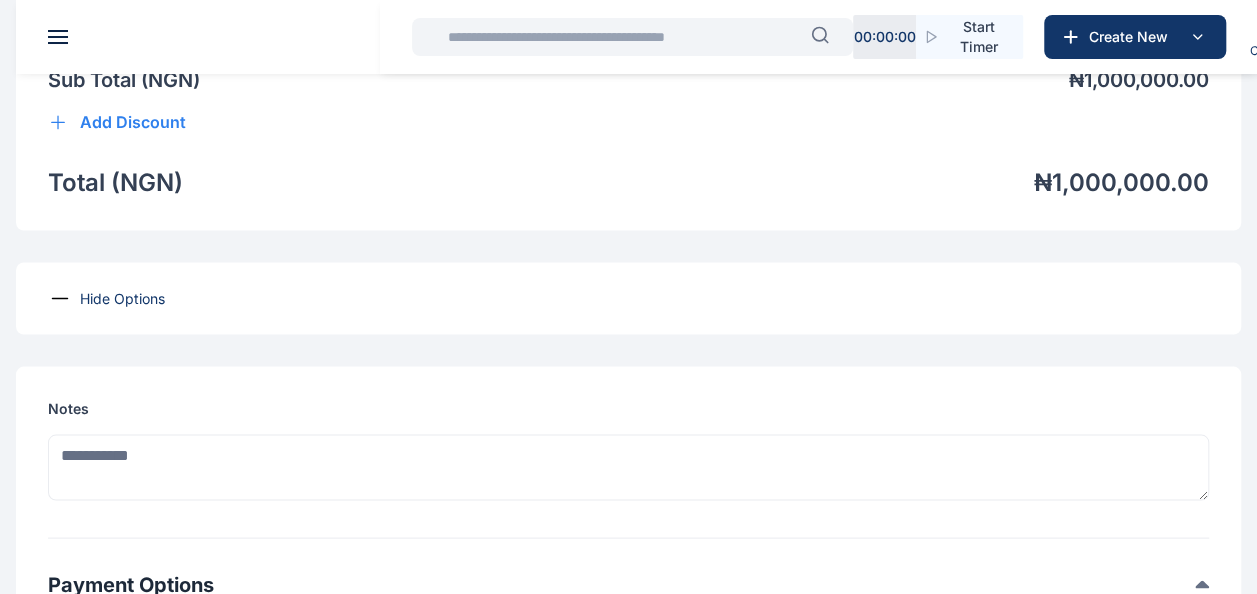 click on "Hide Options" at bounding box center [122, 298] 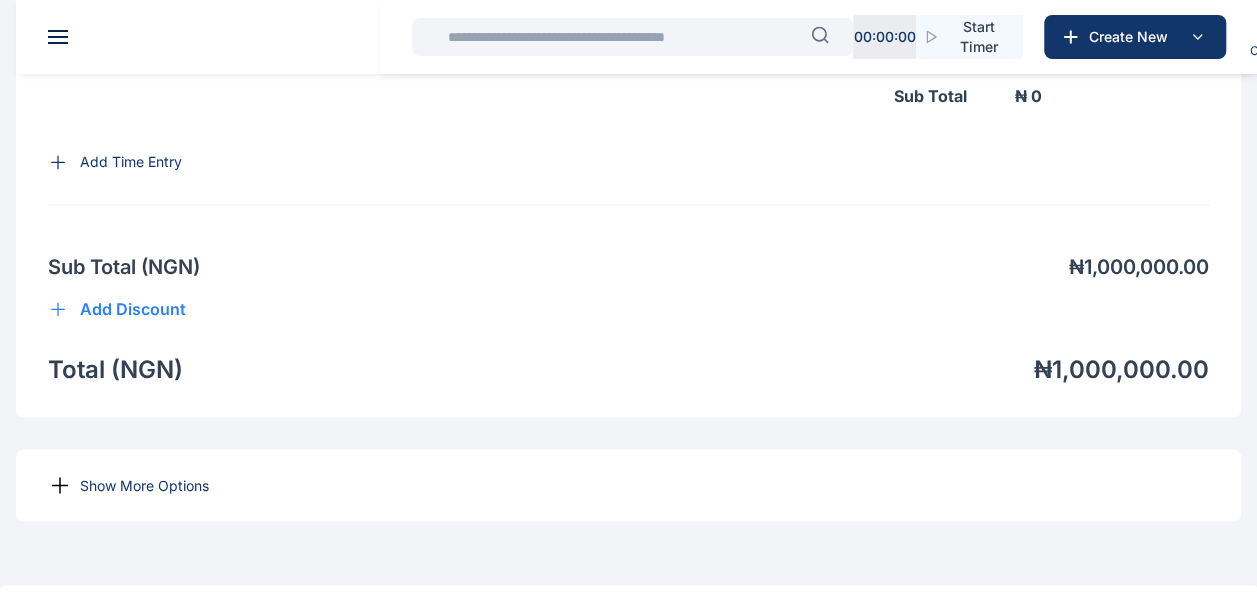 scroll, scrollTop: 1647, scrollLeft: 0, axis: vertical 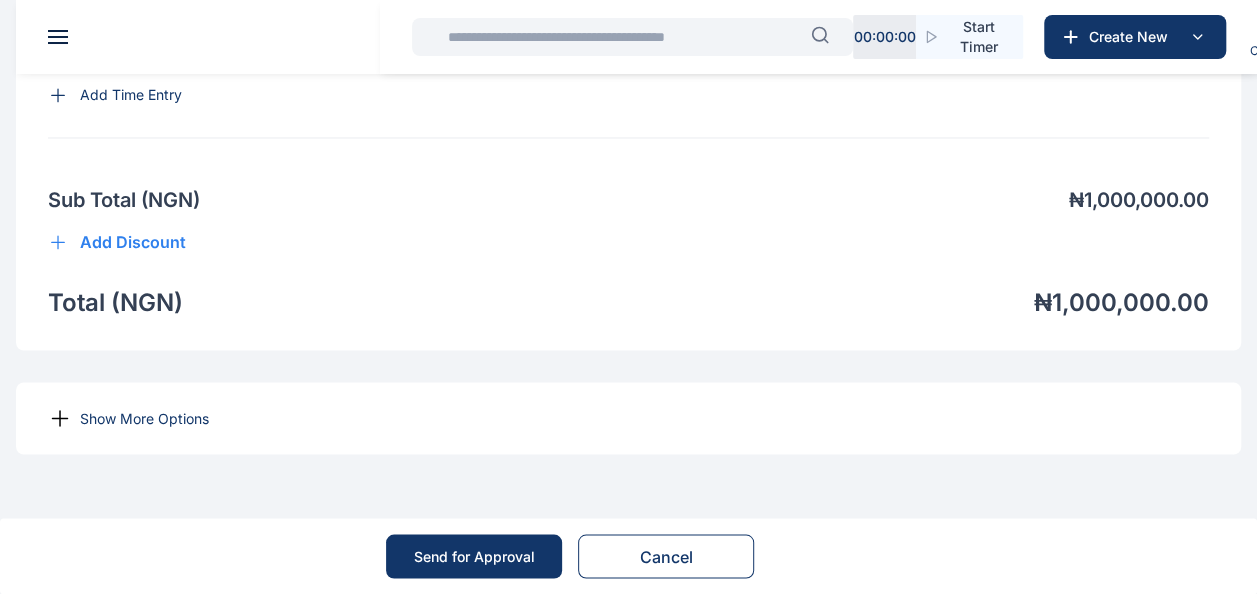 click on "Show More Options" at bounding box center (144, 418) 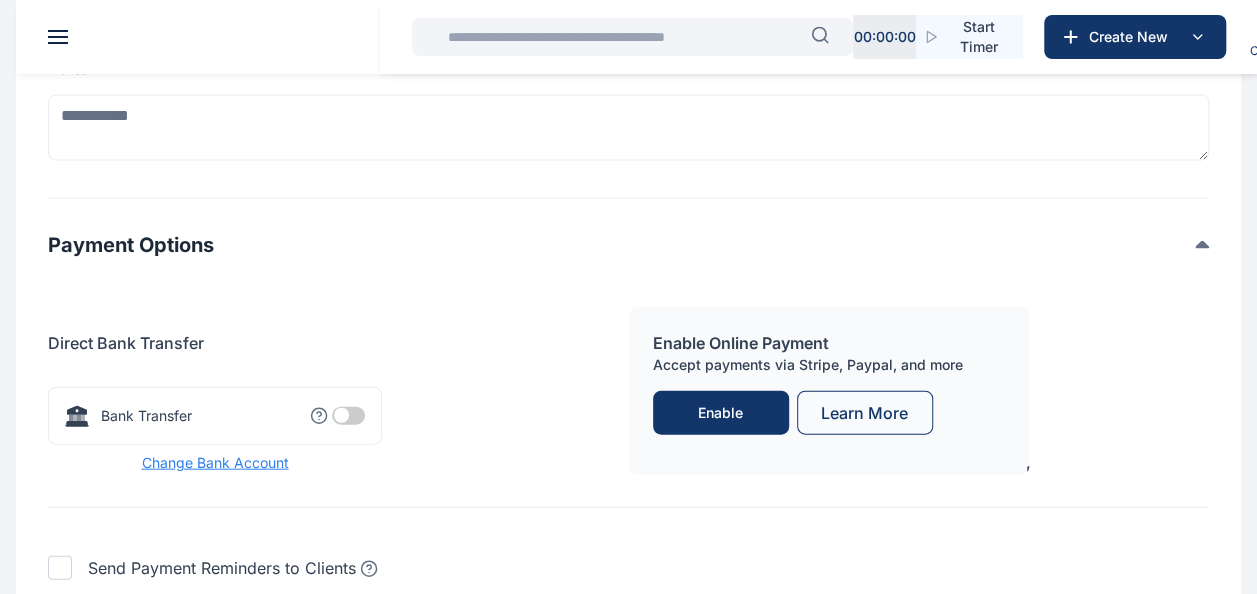 scroll, scrollTop: 2108, scrollLeft: 0, axis: vertical 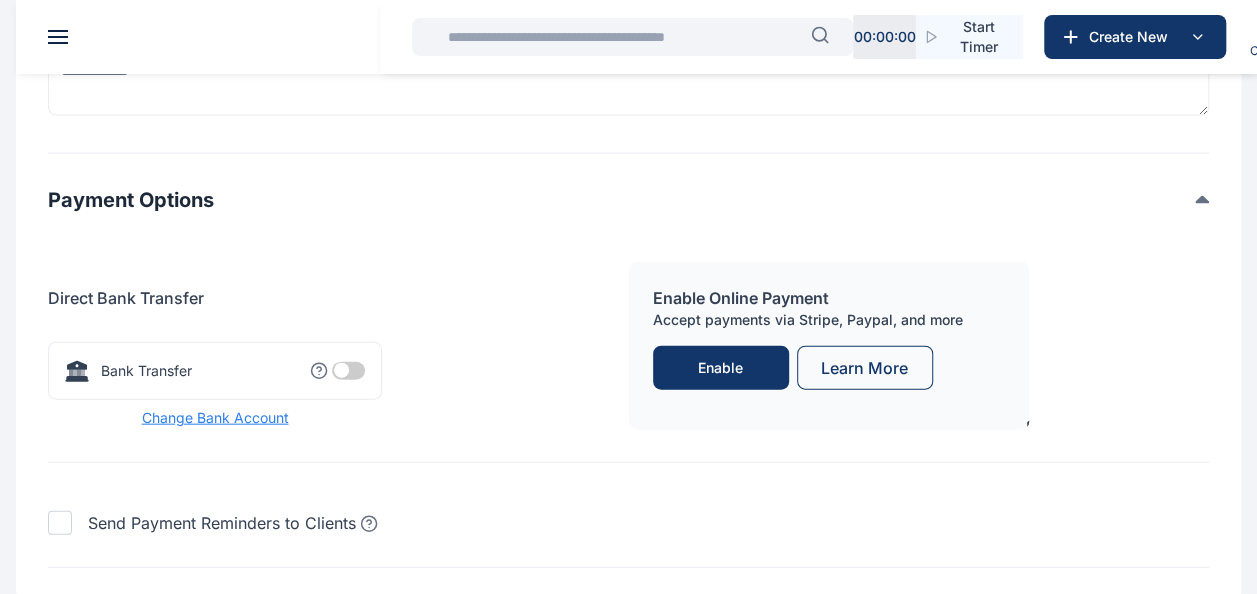 click at bounding box center (348, 371) 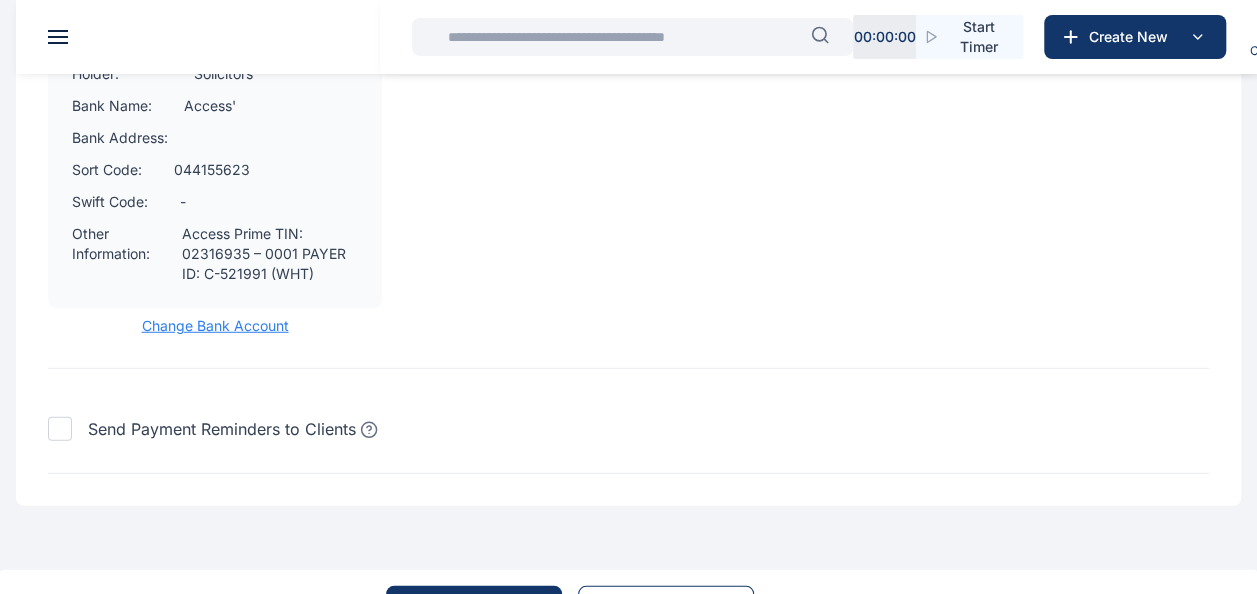 scroll, scrollTop: 2669, scrollLeft: 0, axis: vertical 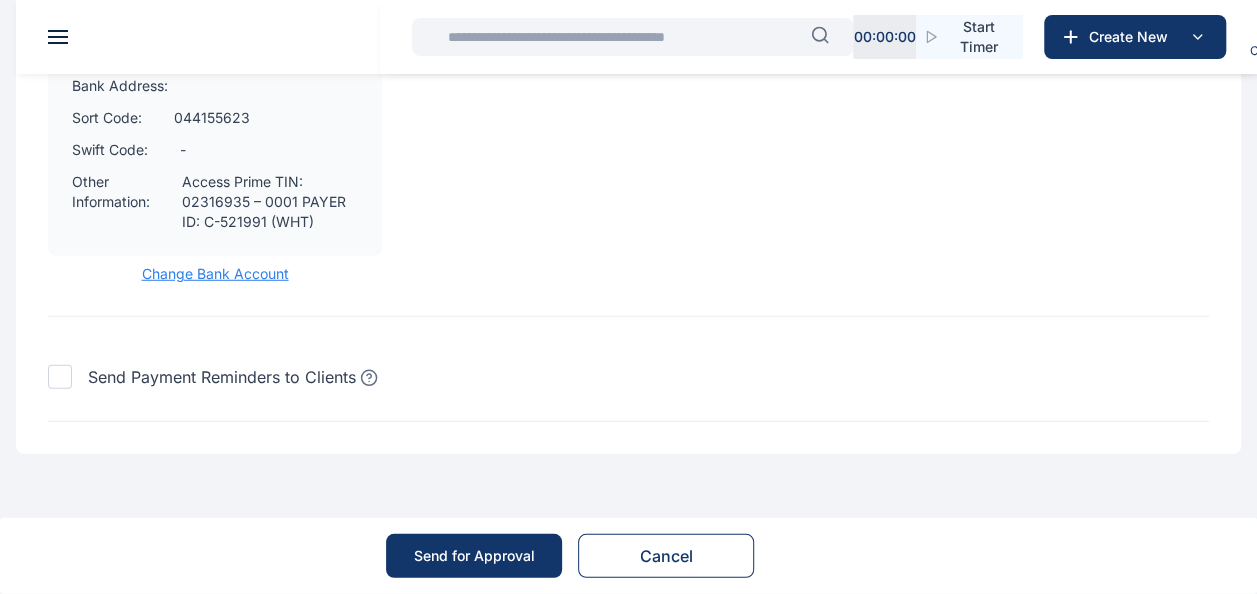 click on "Send for Approval" at bounding box center (474, 556) 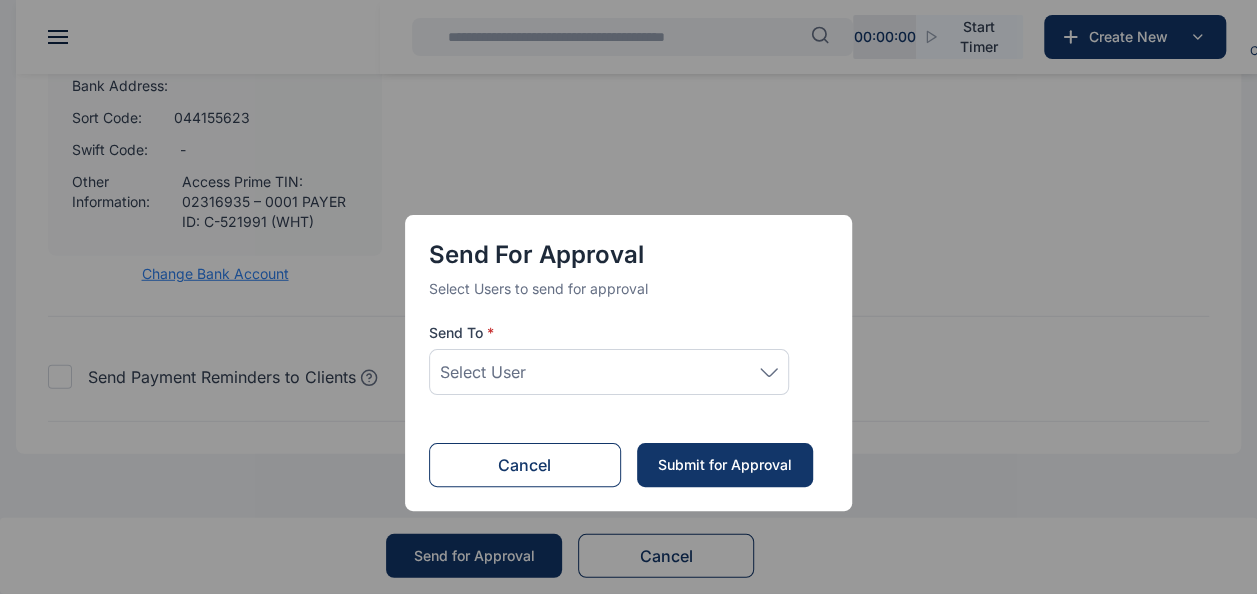 click on "Select User" at bounding box center [609, 372] 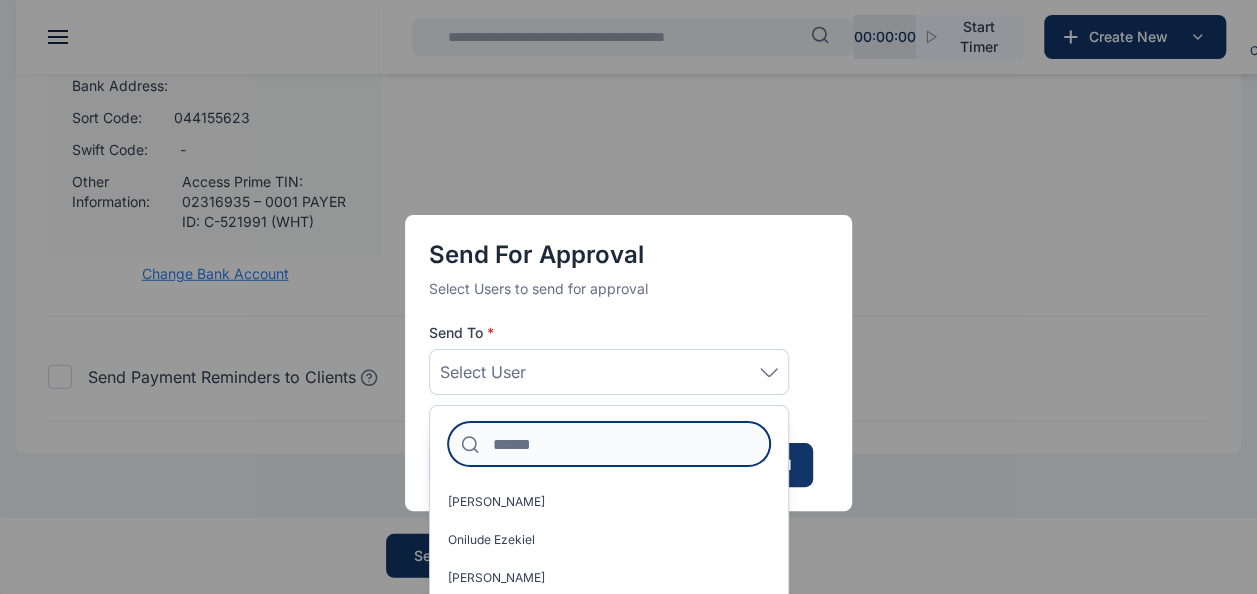 click at bounding box center (609, 444) 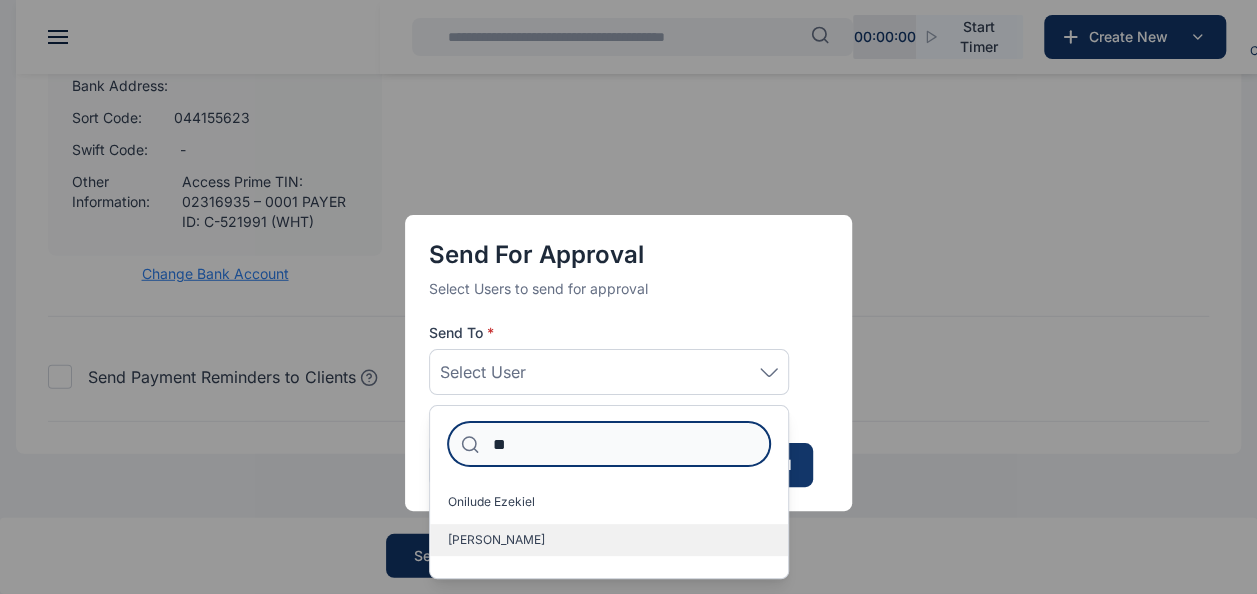 type on "**" 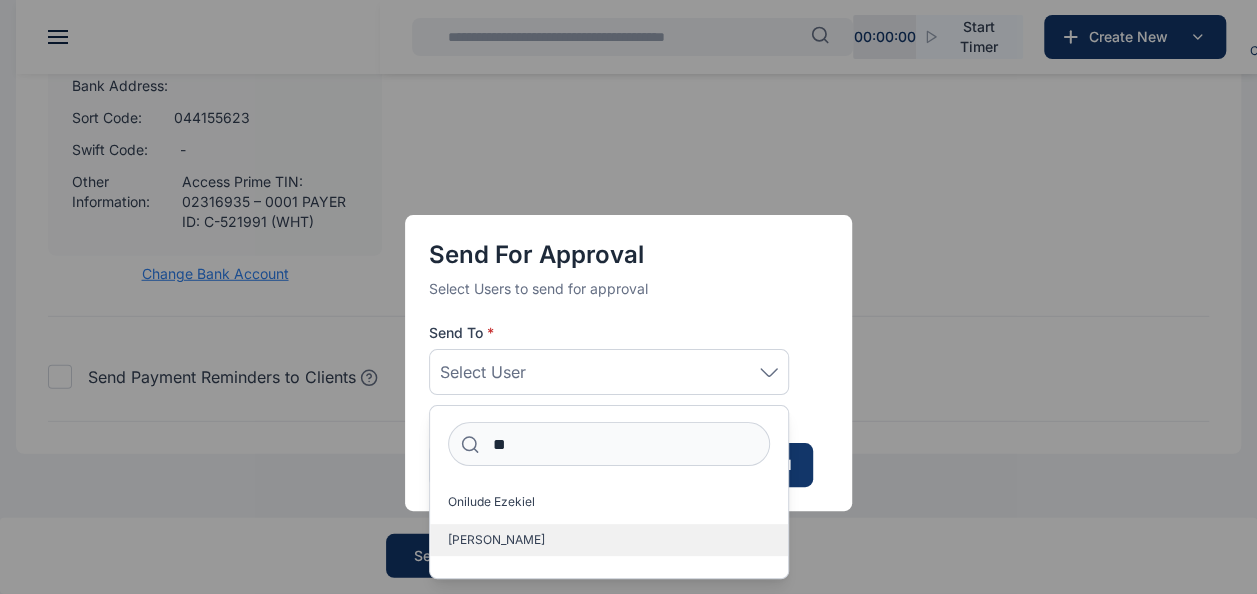 click on "[PERSON_NAME]" at bounding box center [609, 540] 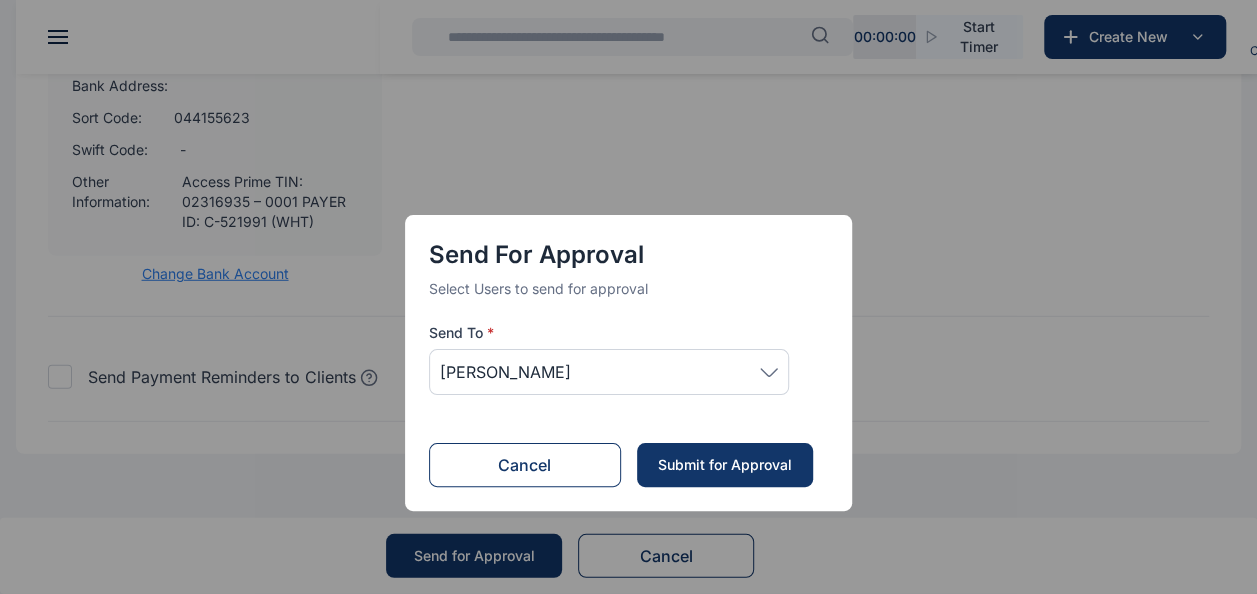 click on "Submit for Approval" at bounding box center [724, 465] 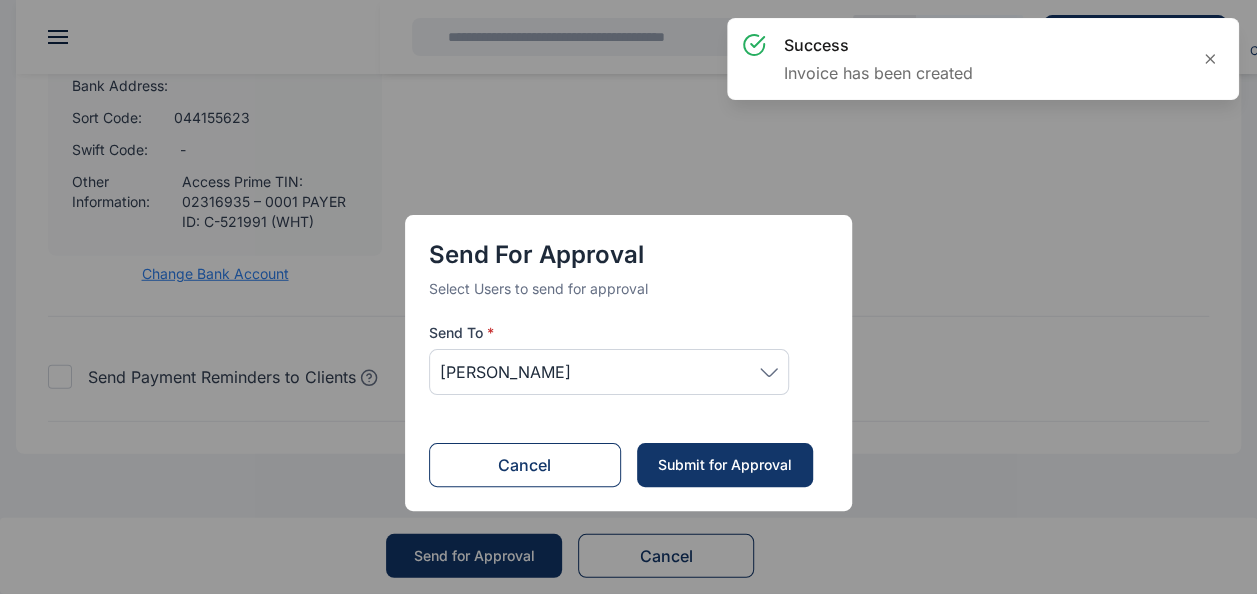 scroll, scrollTop: 0, scrollLeft: 0, axis: both 